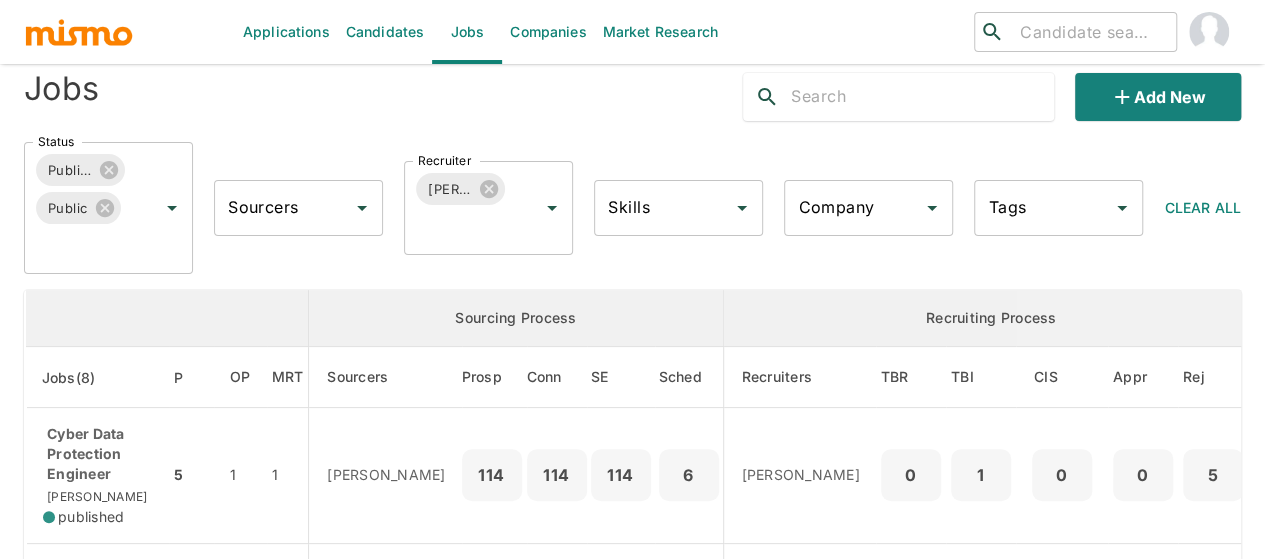 scroll, scrollTop: 0, scrollLeft: 0, axis: both 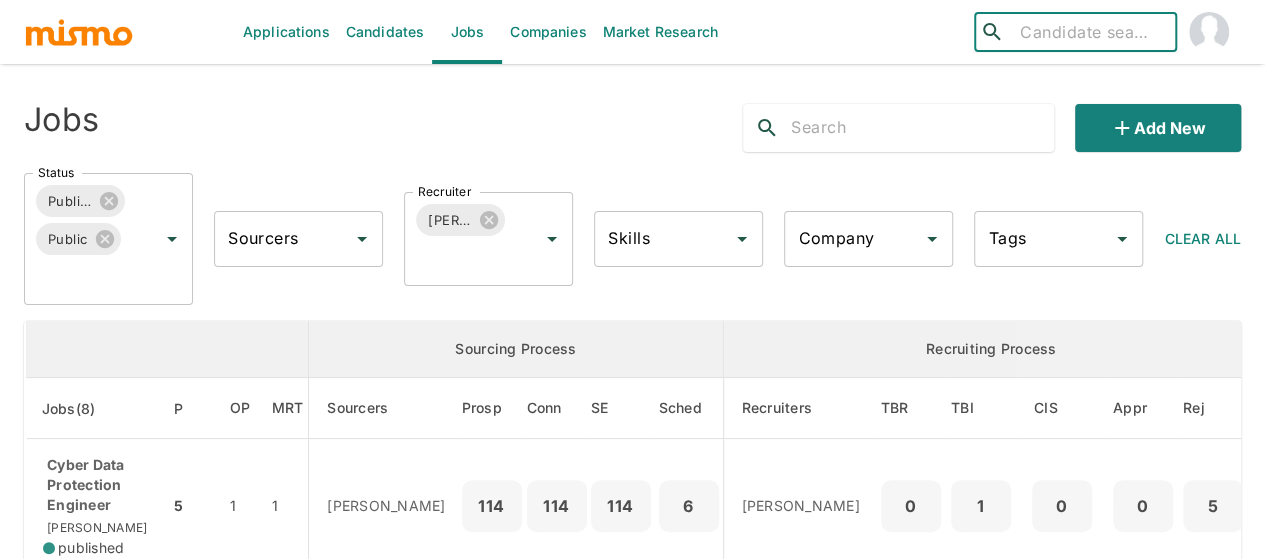 click at bounding box center [1090, 32] 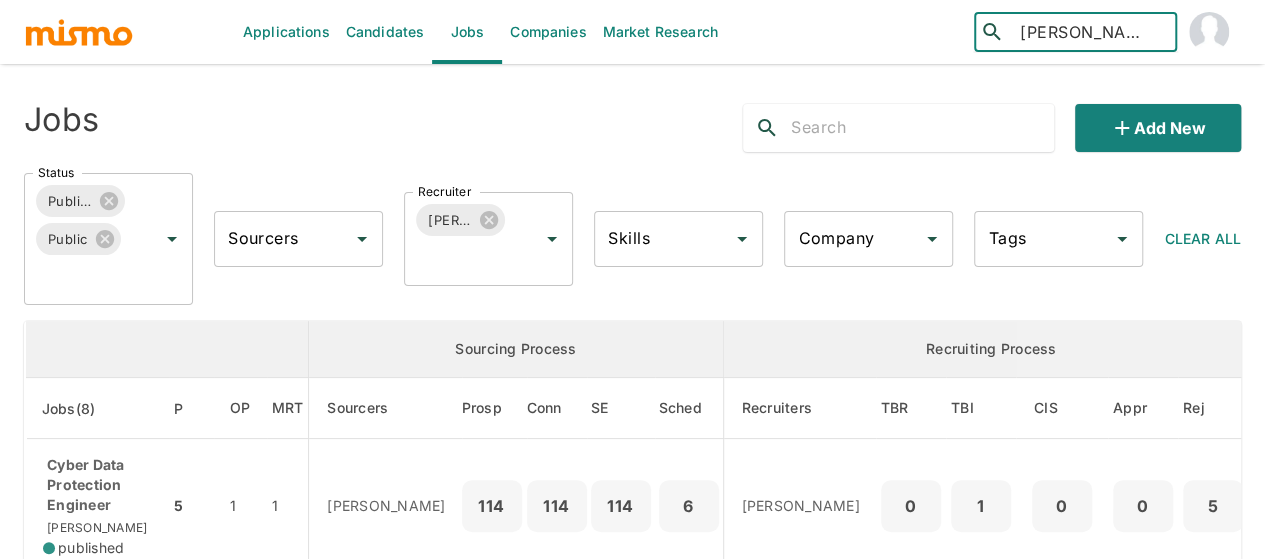 drag, startPoint x: 1052, startPoint y: 33, endPoint x: 972, endPoint y: 31, distance: 80.024994 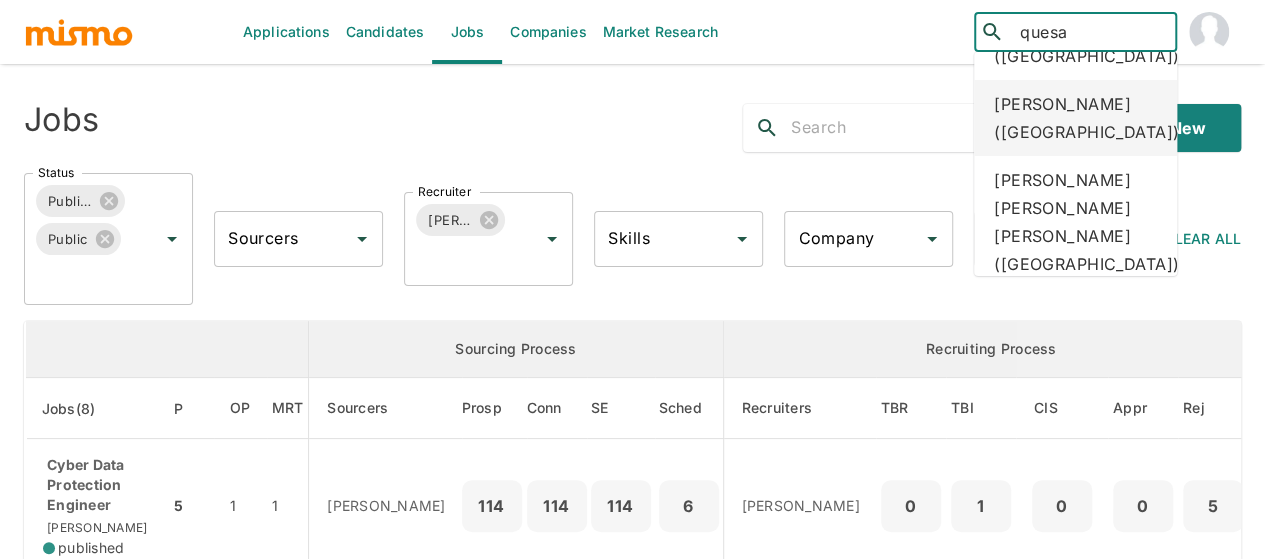scroll, scrollTop: 100, scrollLeft: 0, axis: vertical 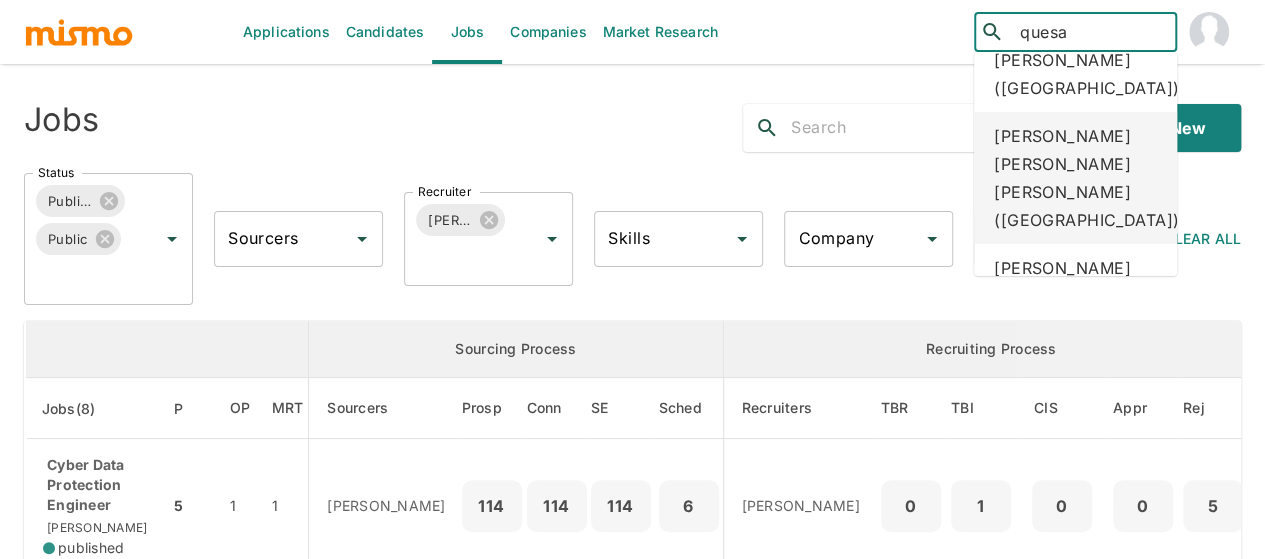 click on "Luis Diego  Gutierrez Quesada (Costa Rica)" at bounding box center (1075, 178) 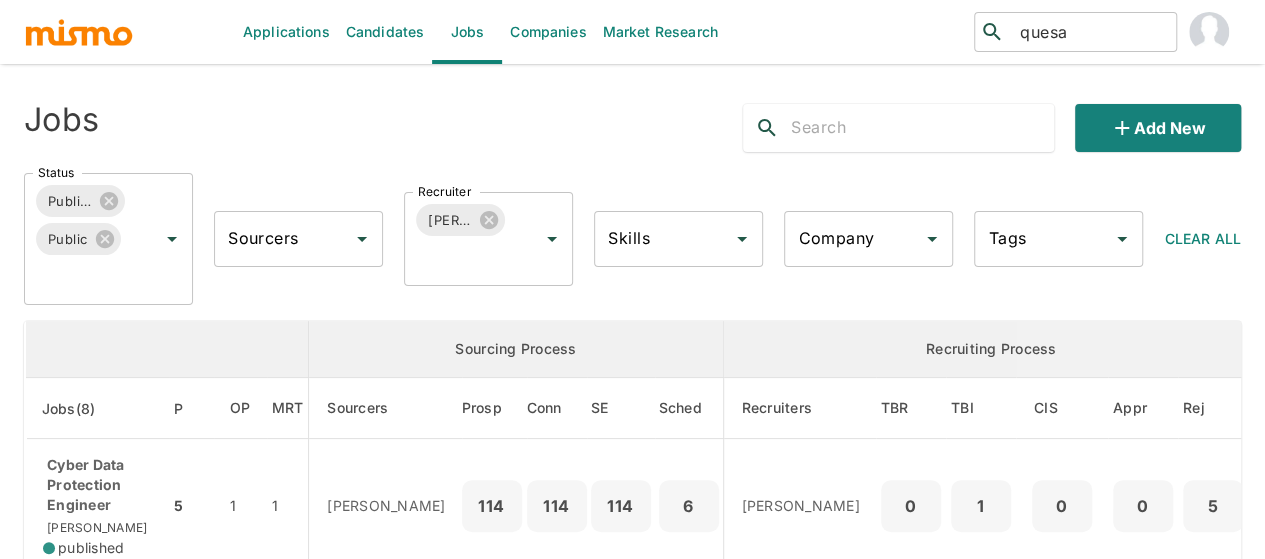 type 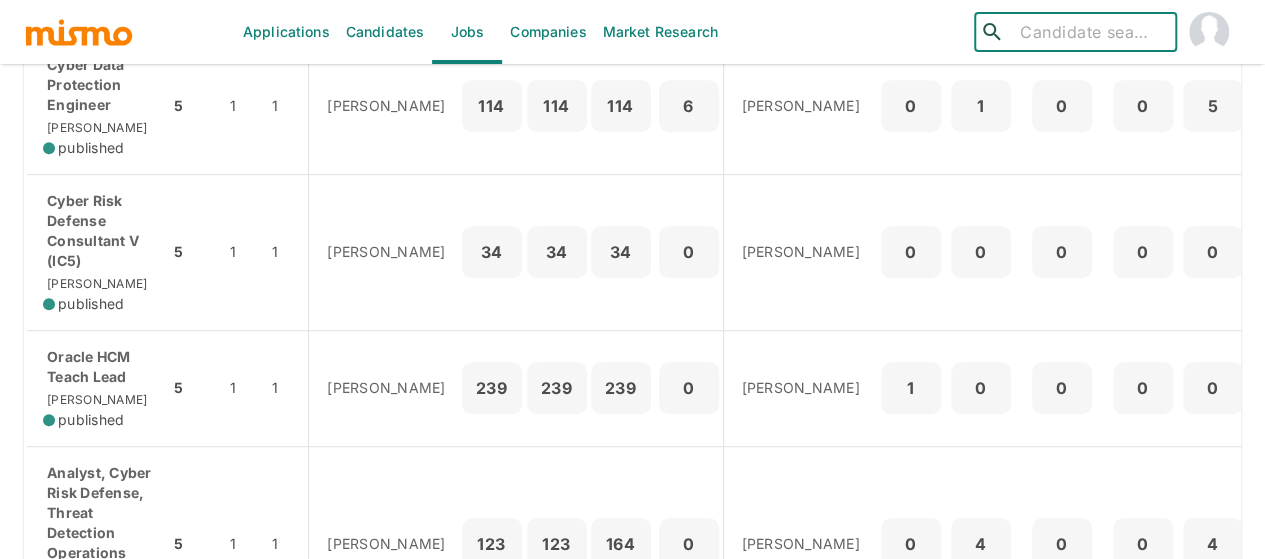 scroll, scrollTop: 800, scrollLeft: 0, axis: vertical 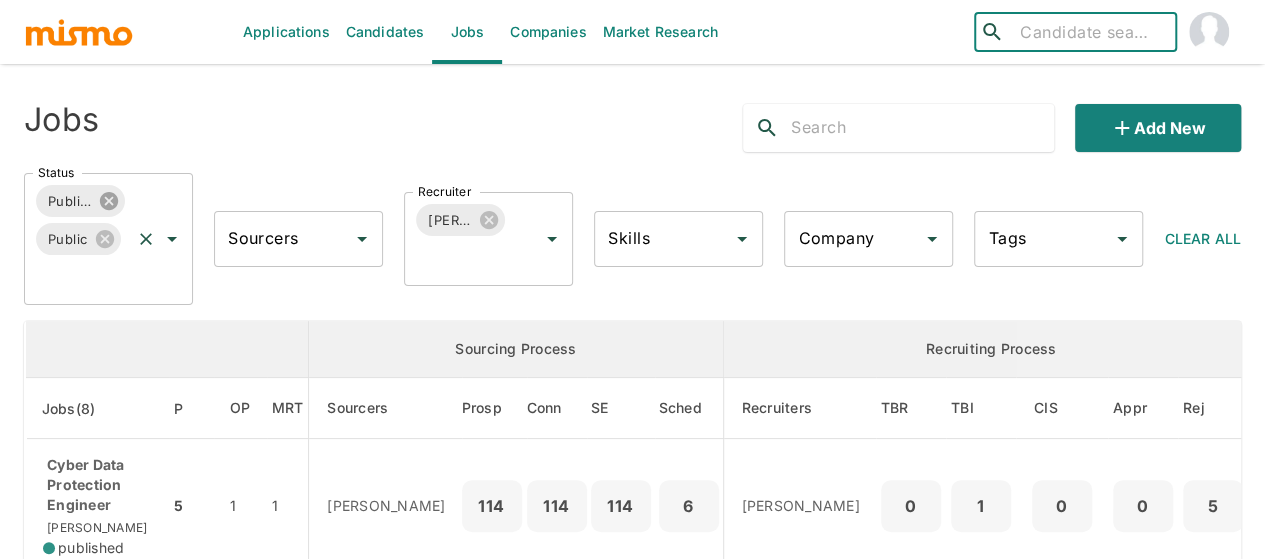 click 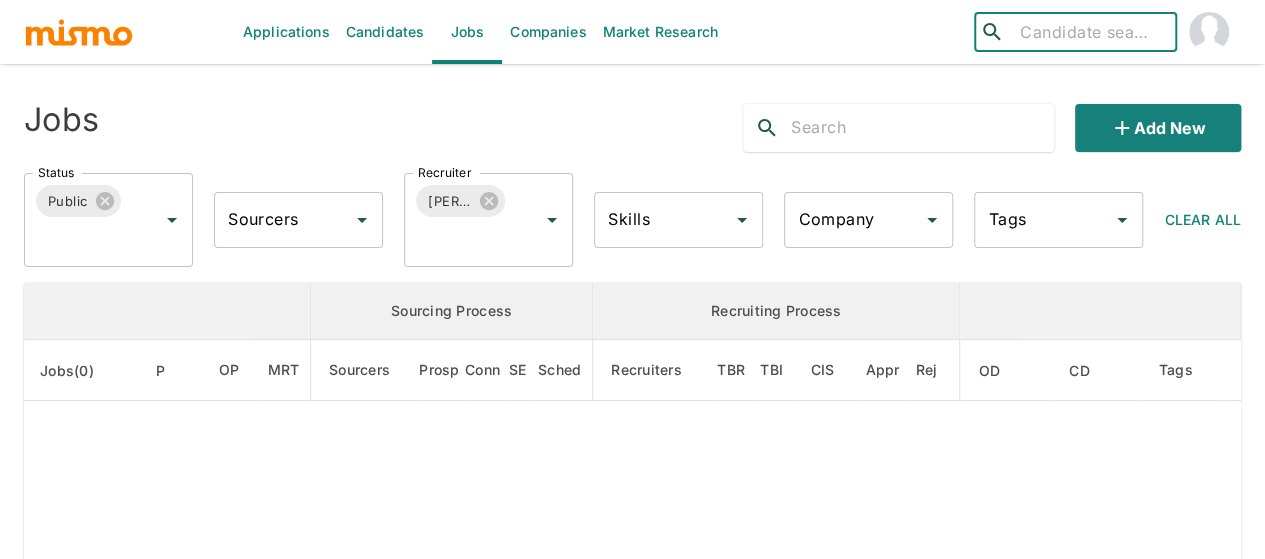 click 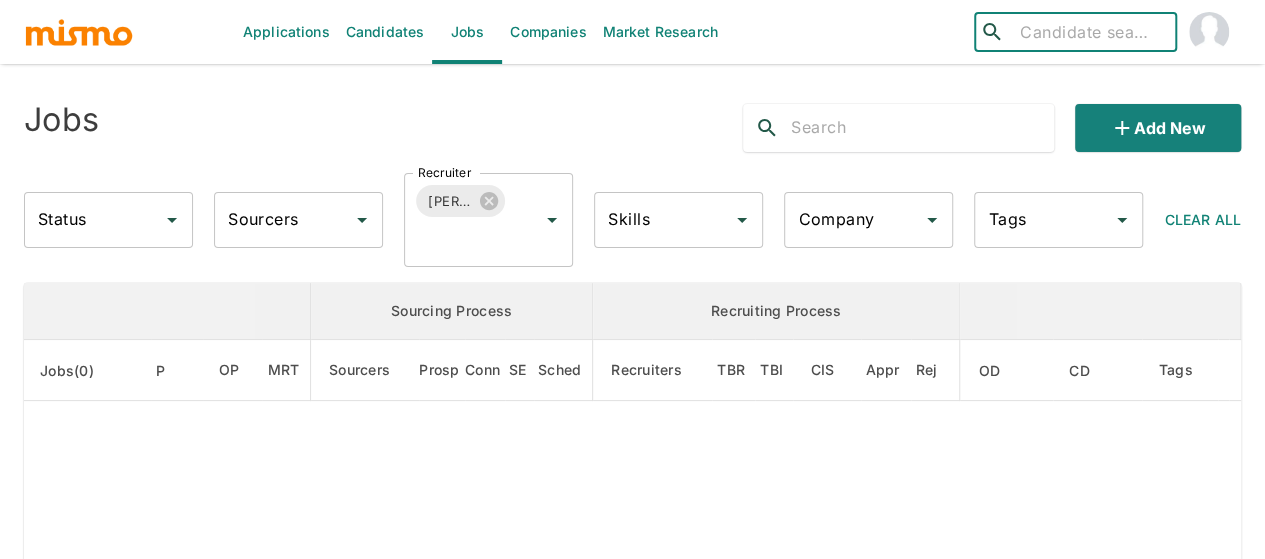 click 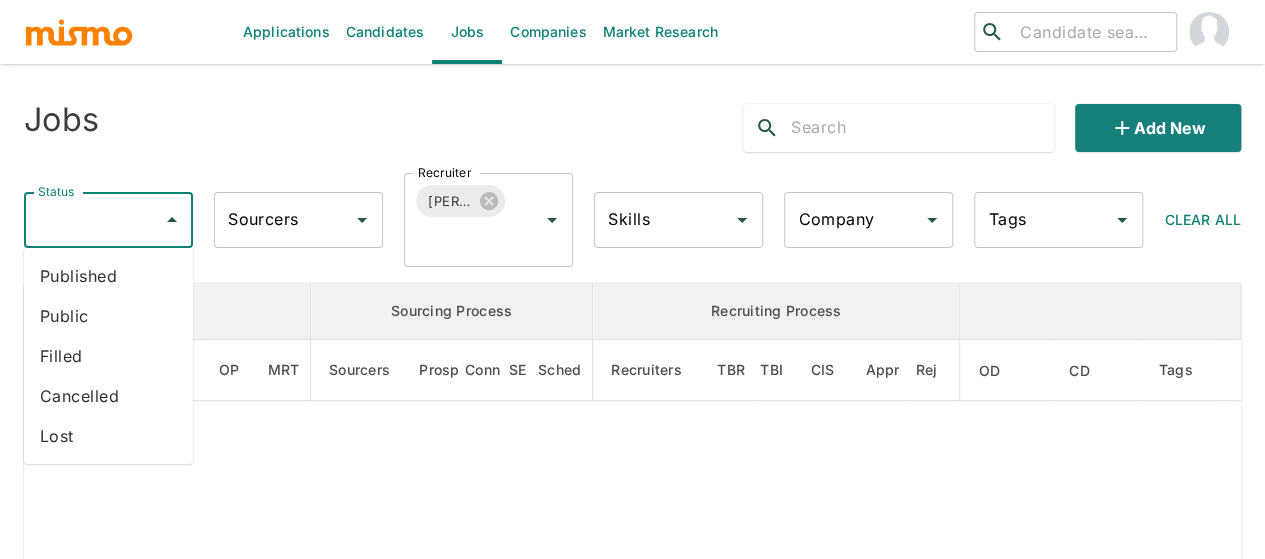 click on "Filled" at bounding box center [108, 356] 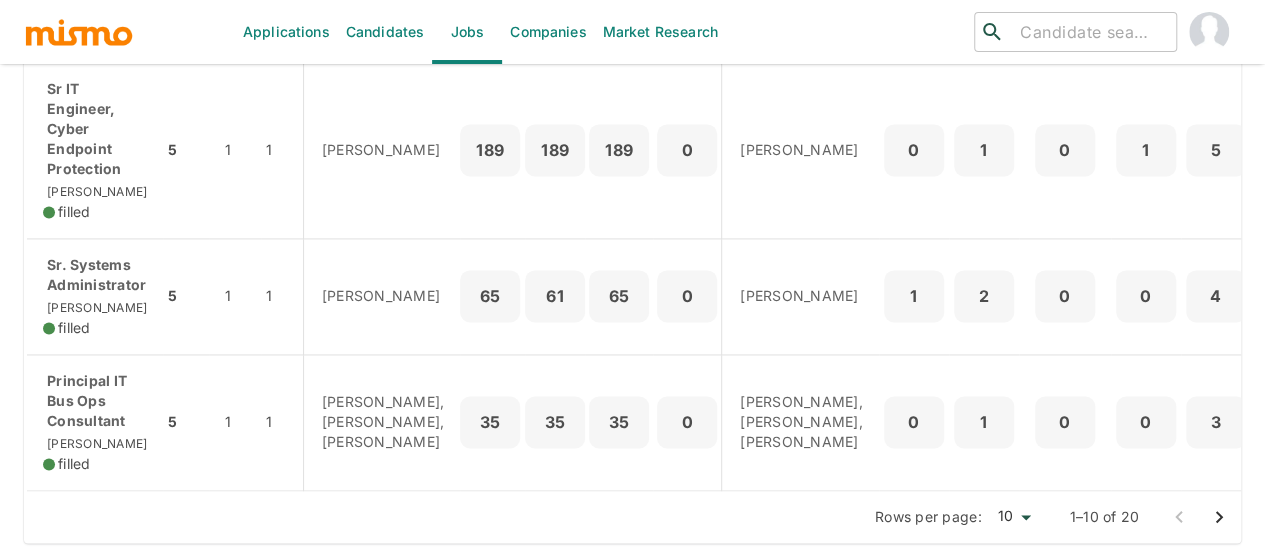 scroll, scrollTop: 1374, scrollLeft: 0, axis: vertical 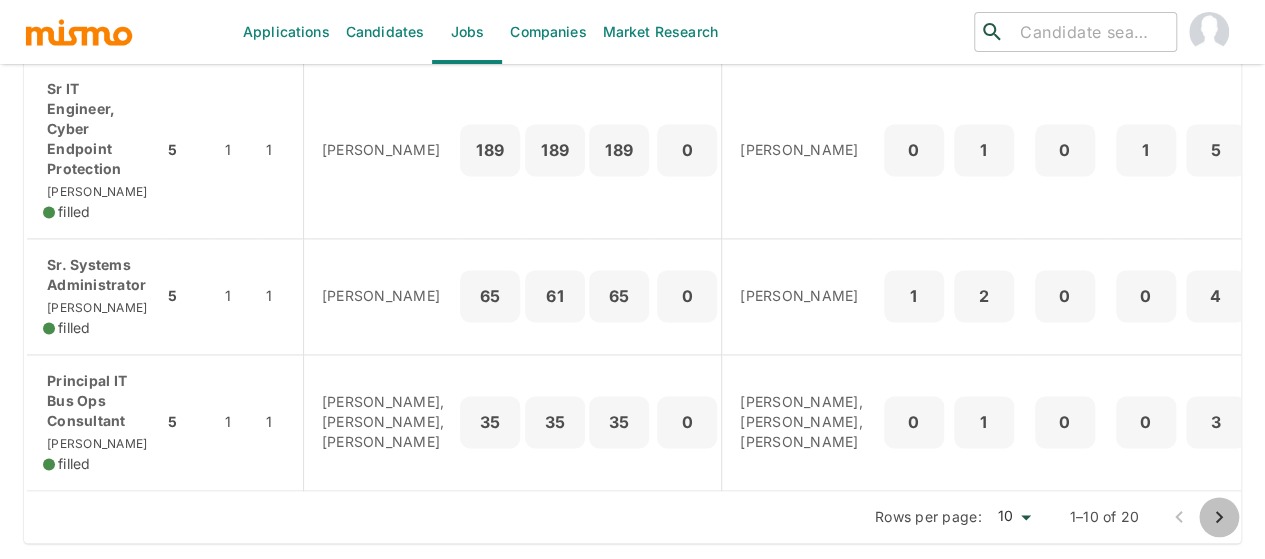 click 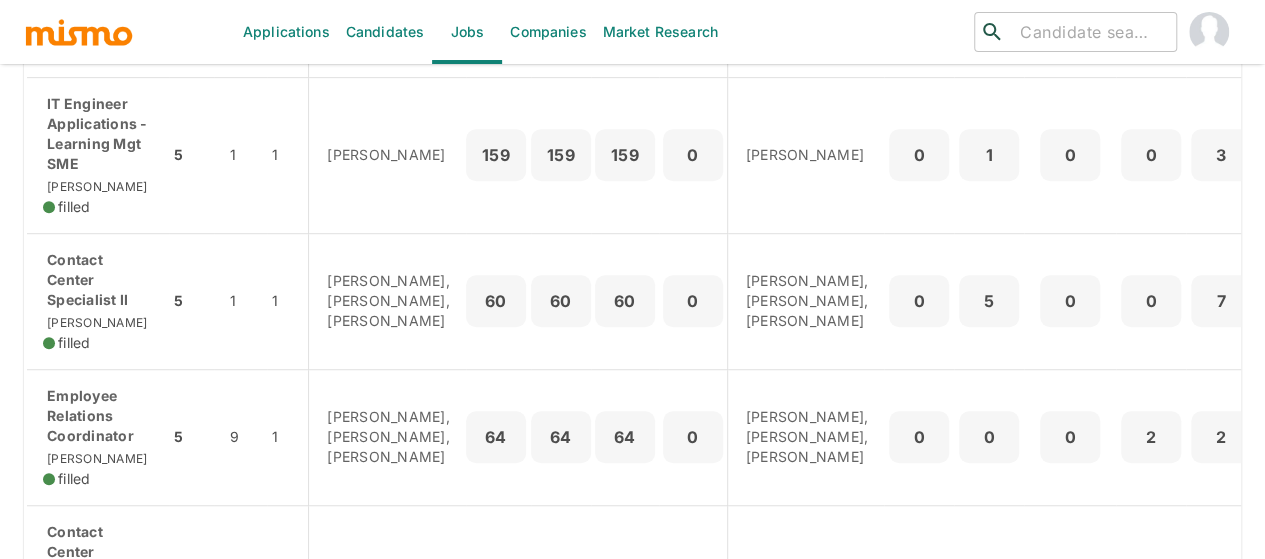 scroll, scrollTop: 469, scrollLeft: 0, axis: vertical 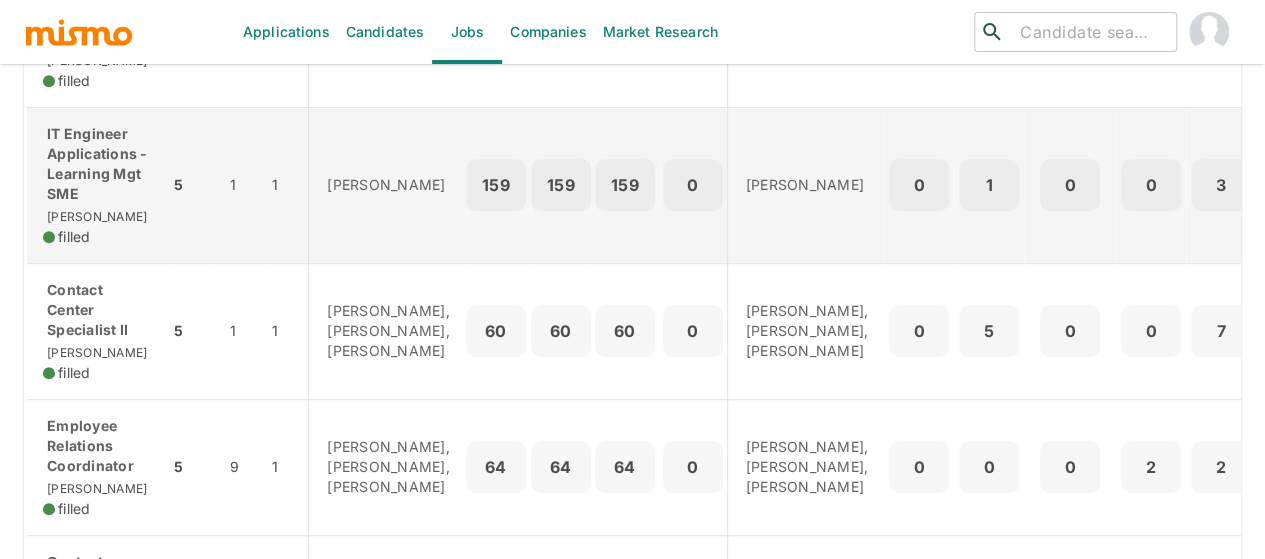click on "IT Engineer Applications - Learning Mgt SME" at bounding box center [98, 164] 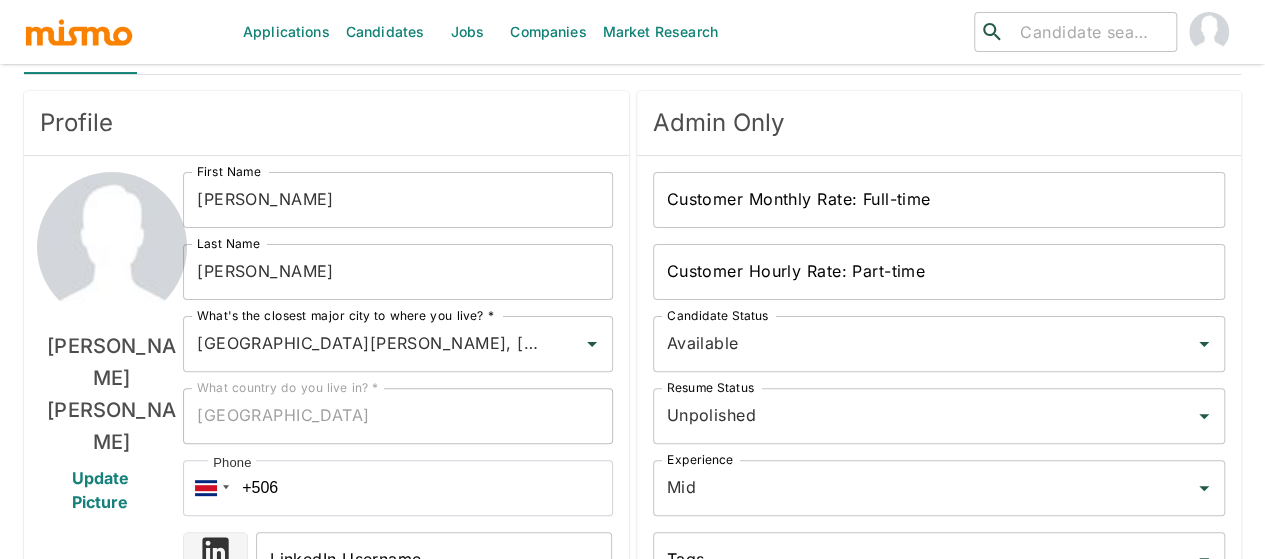 scroll, scrollTop: 0, scrollLeft: 0, axis: both 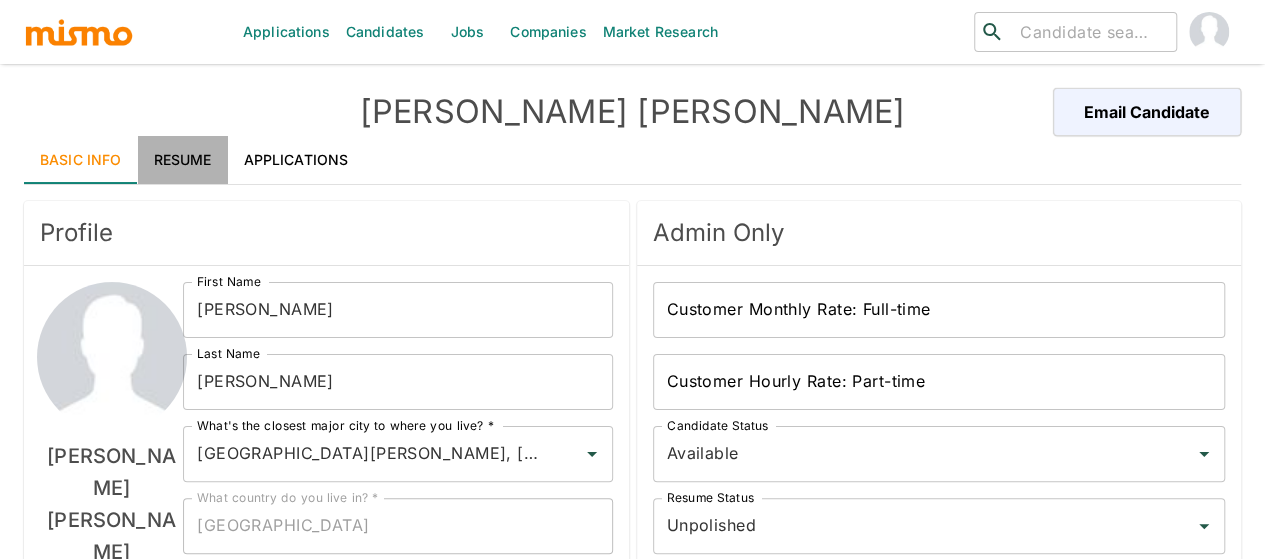 click on "Resume" at bounding box center (183, 160) 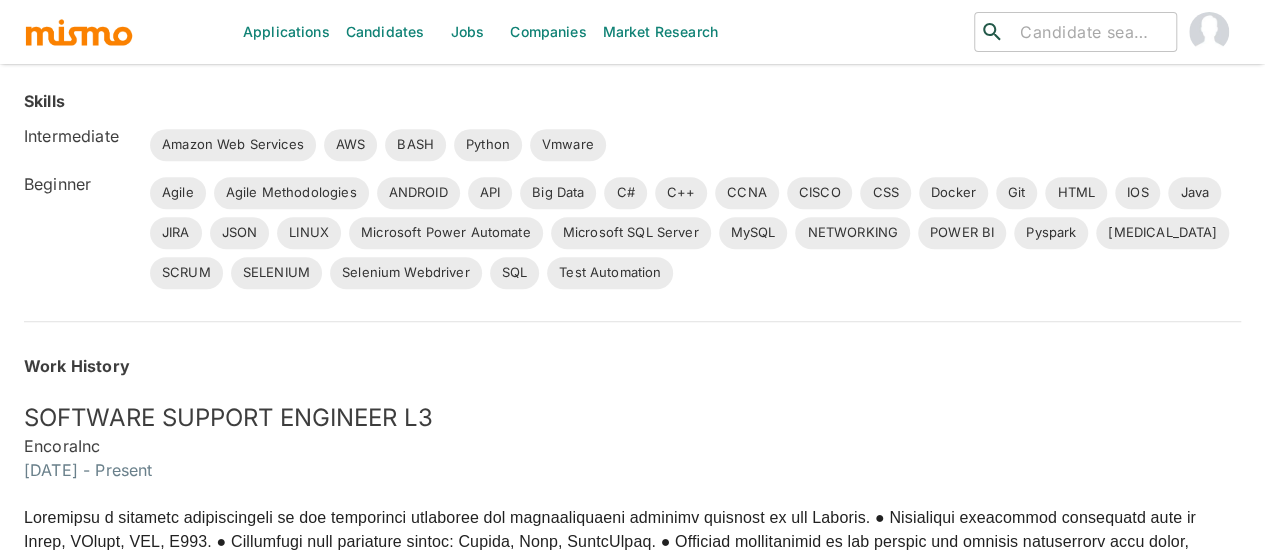 scroll, scrollTop: 300, scrollLeft: 0, axis: vertical 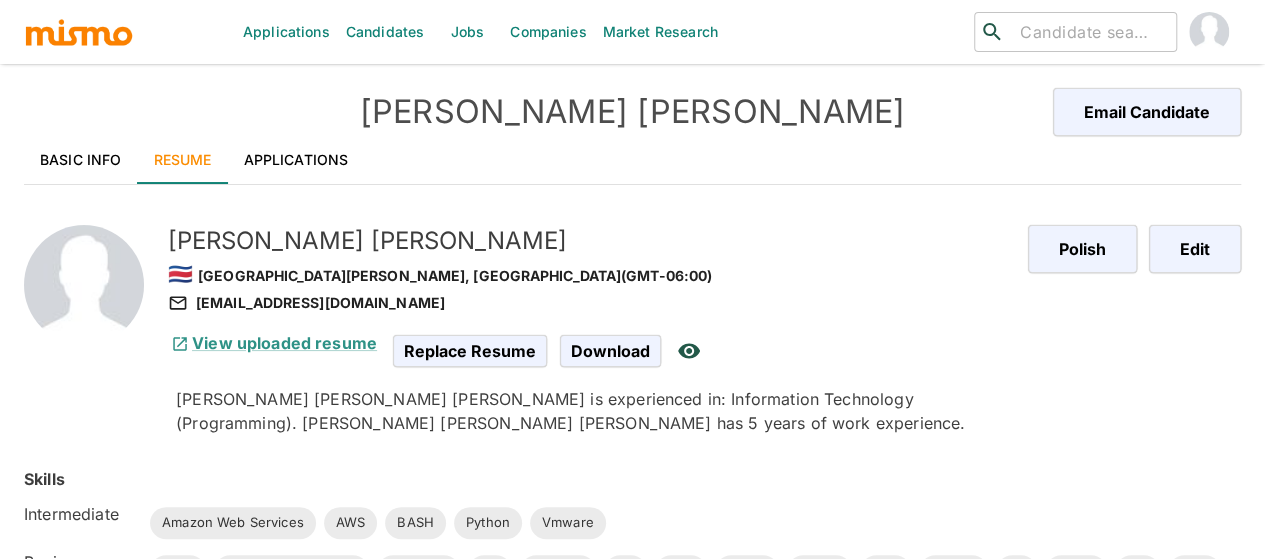click on "Basic Info" at bounding box center [81, 160] 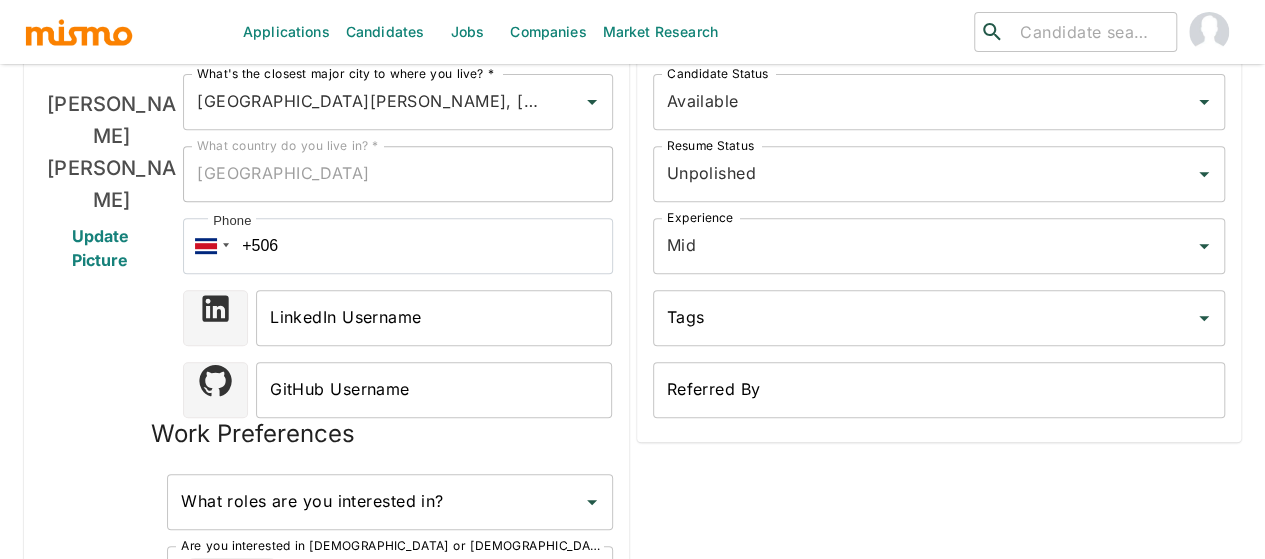 scroll, scrollTop: 0, scrollLeft: 0, axis: both 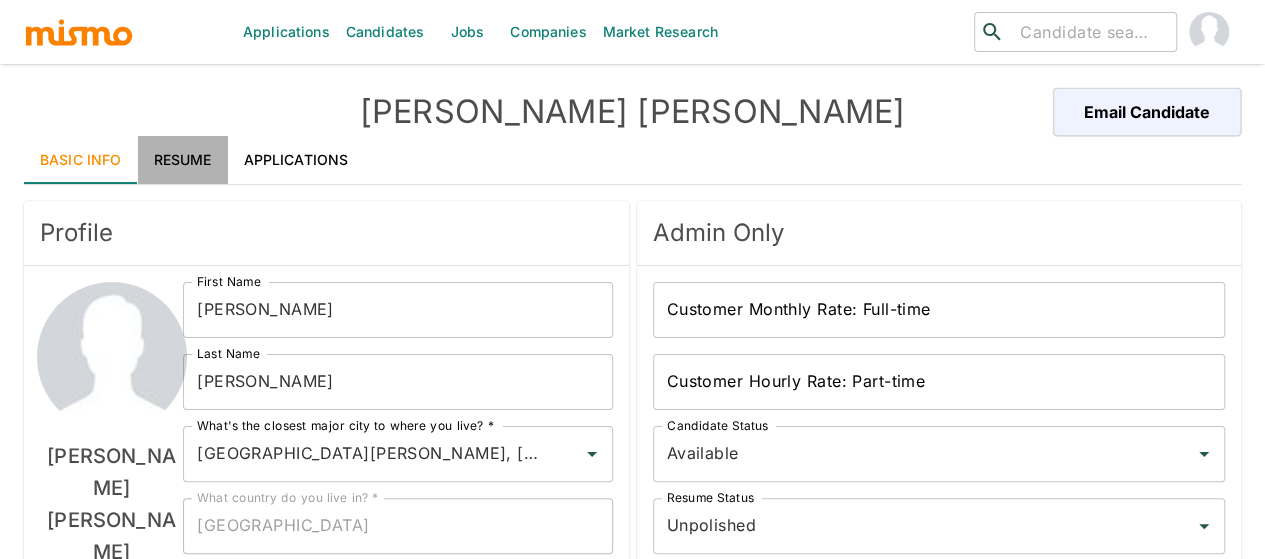 drag, startPoint x: 180, startPoint y: 156, endPoint x: 96, endPoint y: 166, distance: 84.59315 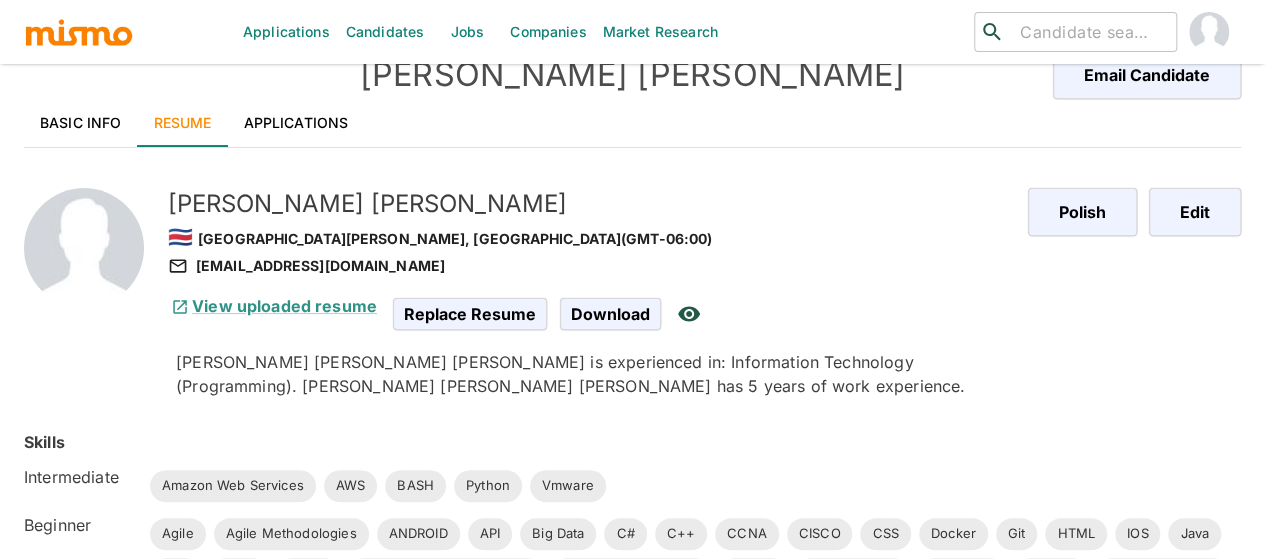 scroll, scrollTop: 0, scrollLeft: 0, axis: both 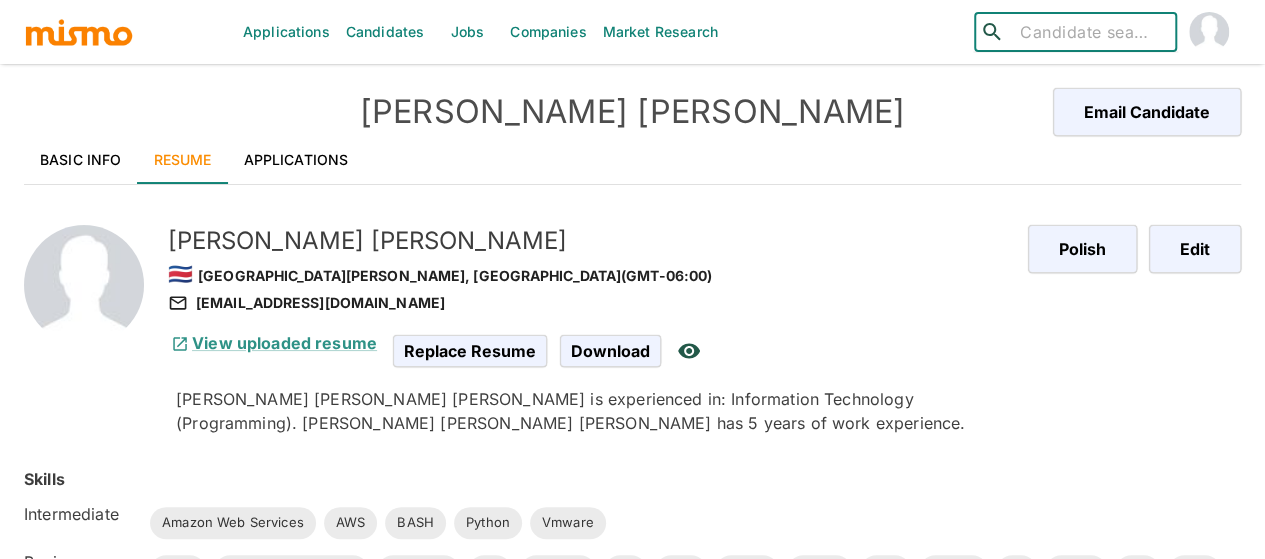 click at bounding box center (1090, 32) 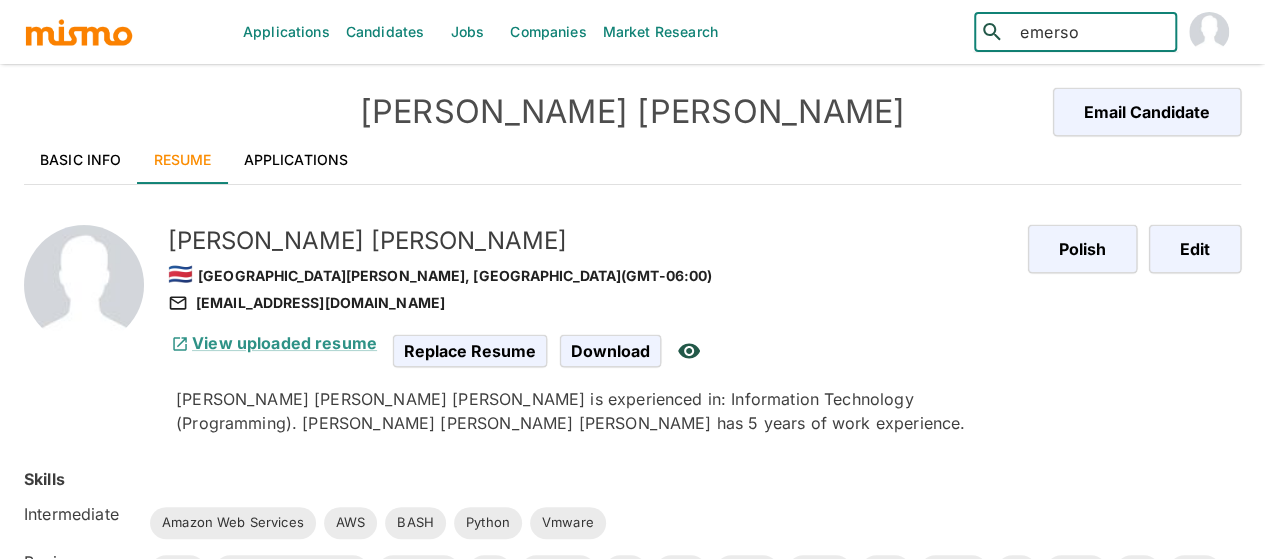 type on "emerson" 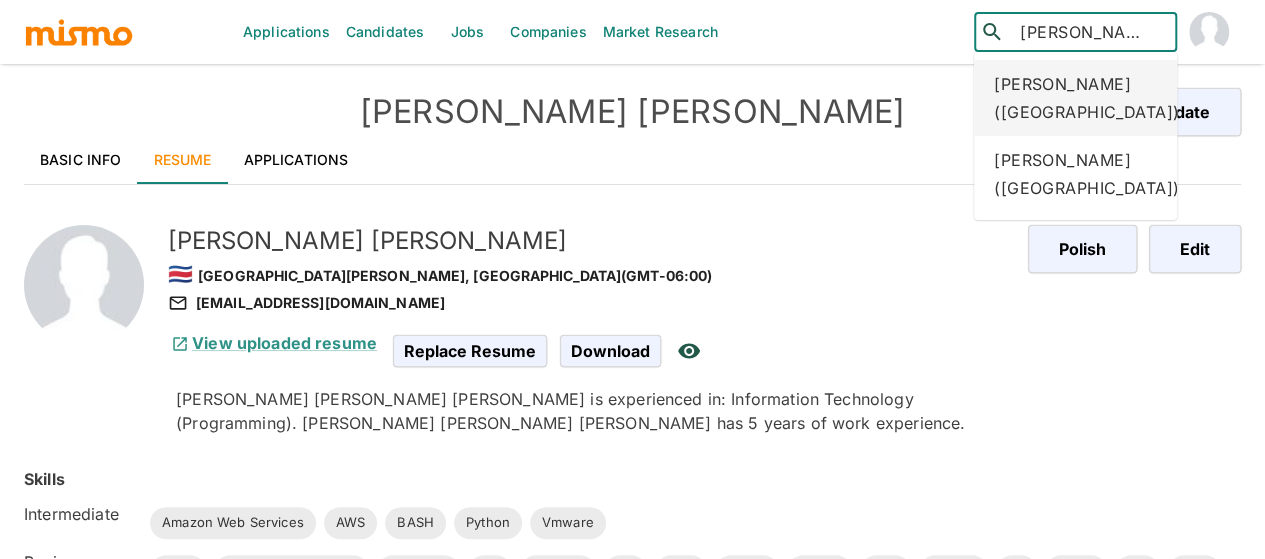 click on "Emerson Campos (Costa Rica)" at bounding box center [1075, 98] 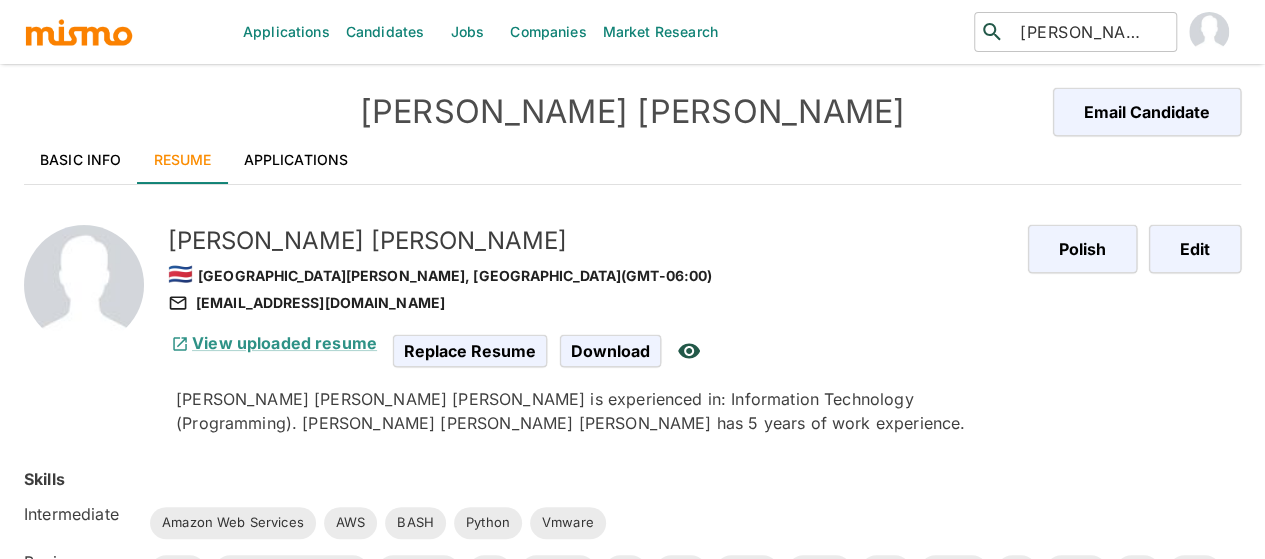 type 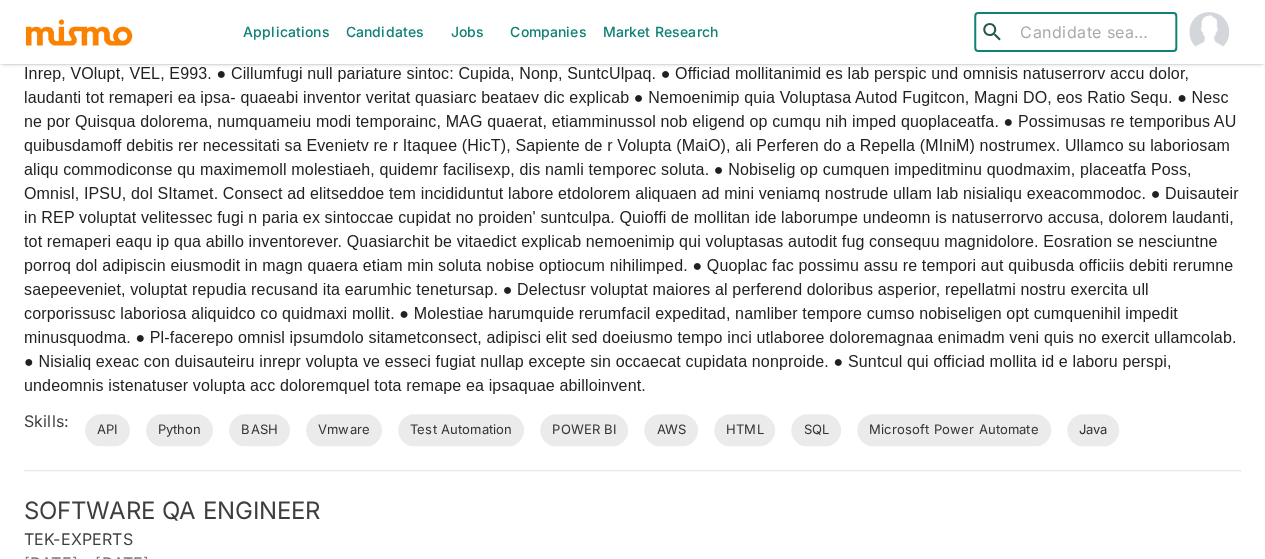 scroll, scrollTop: 800, scrollLeft: 0, axis: vertical 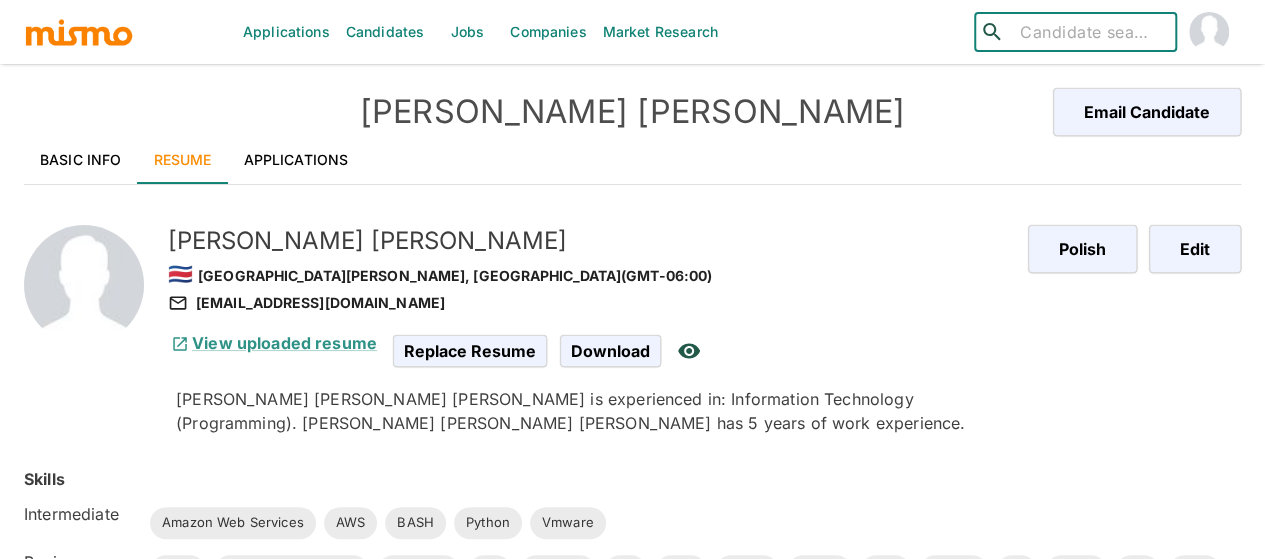 click on "Basic Info" at bounding box center [81, 160] 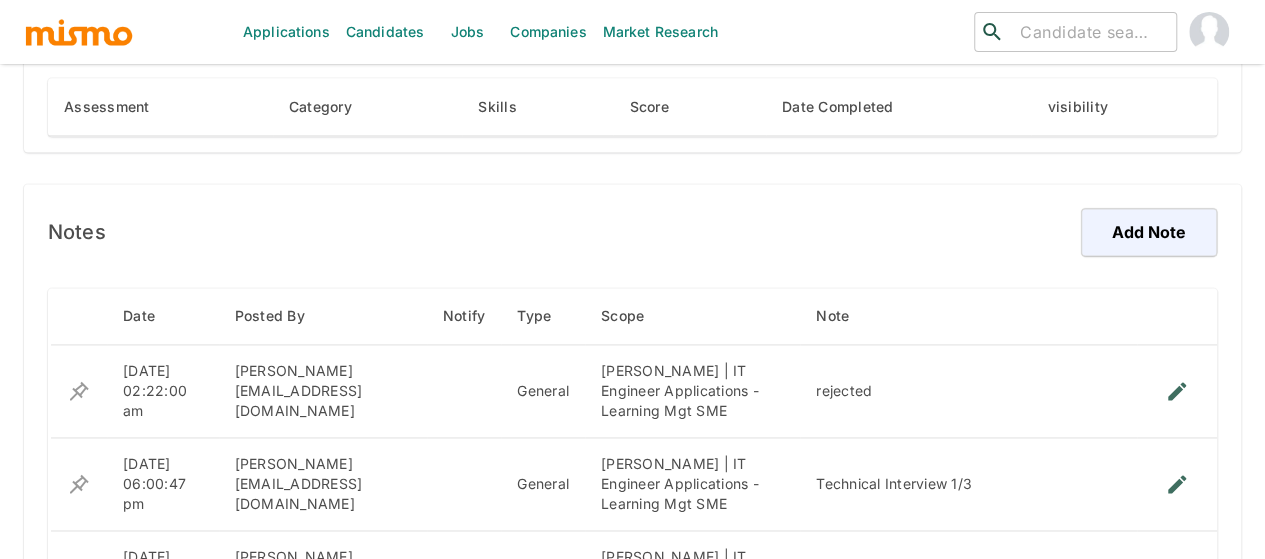 scroll, scrollTop: 1752, scrollLeft: 0, axis: vertical 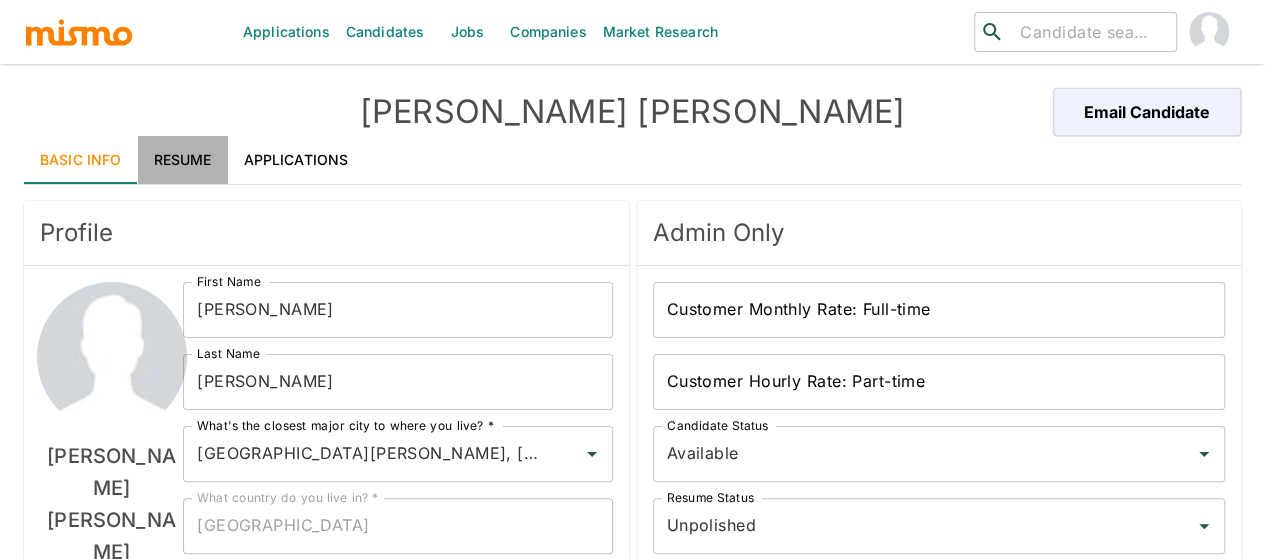 click on "Resume" at bounding box center (183, 160) 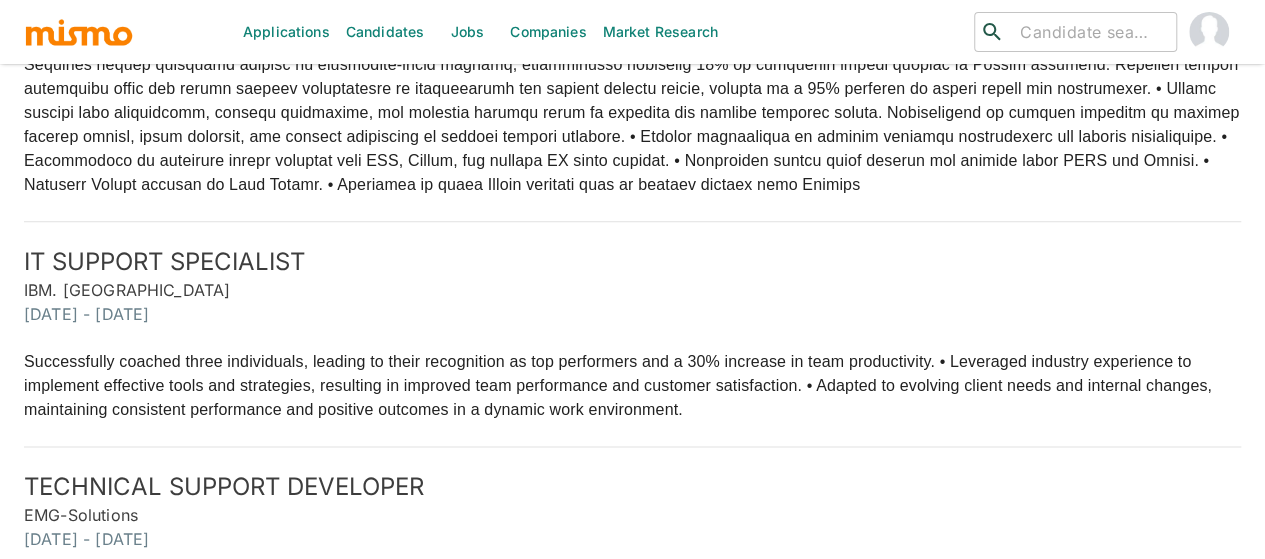 scroll, scrollTop: 1200, scrollLeft: 0, axis: vertical 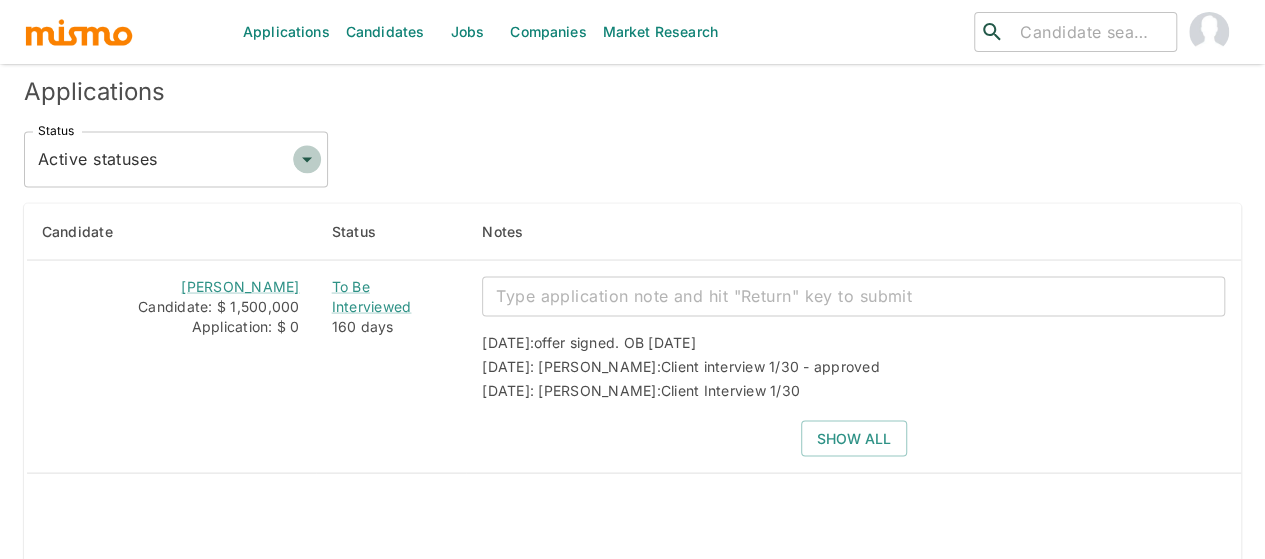 click 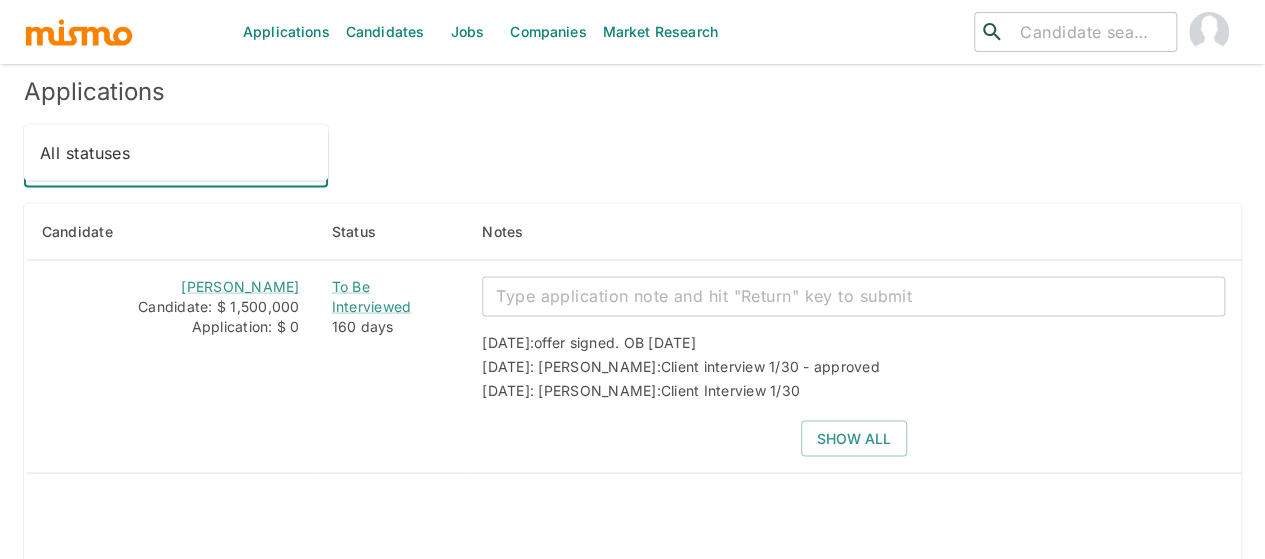 click on "All statuses" at bounding box center [176, 152] 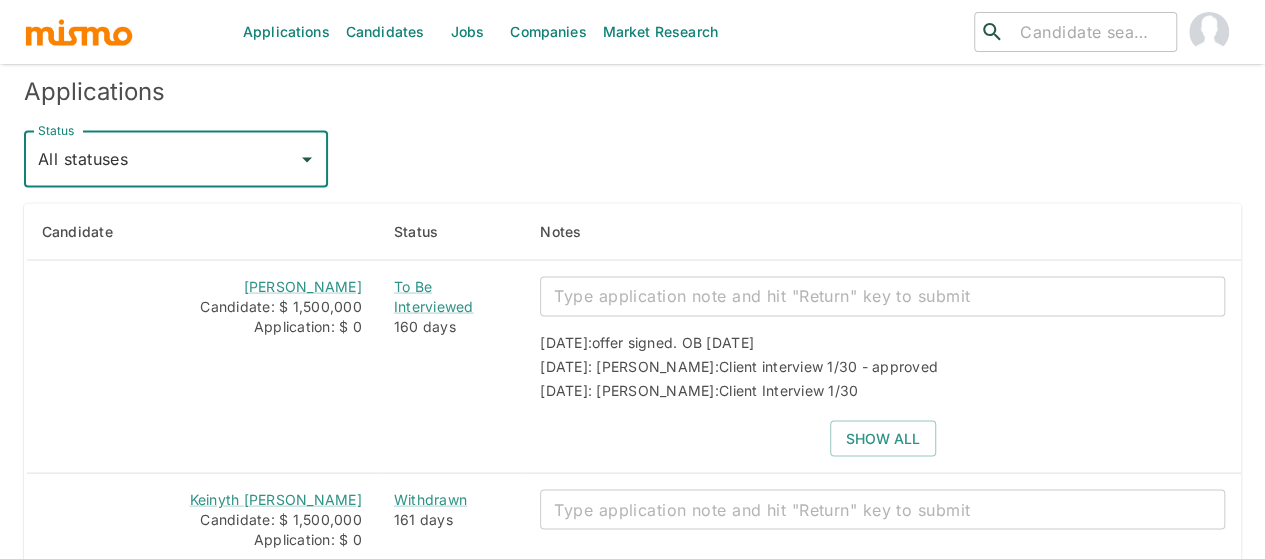type on "All statuses" 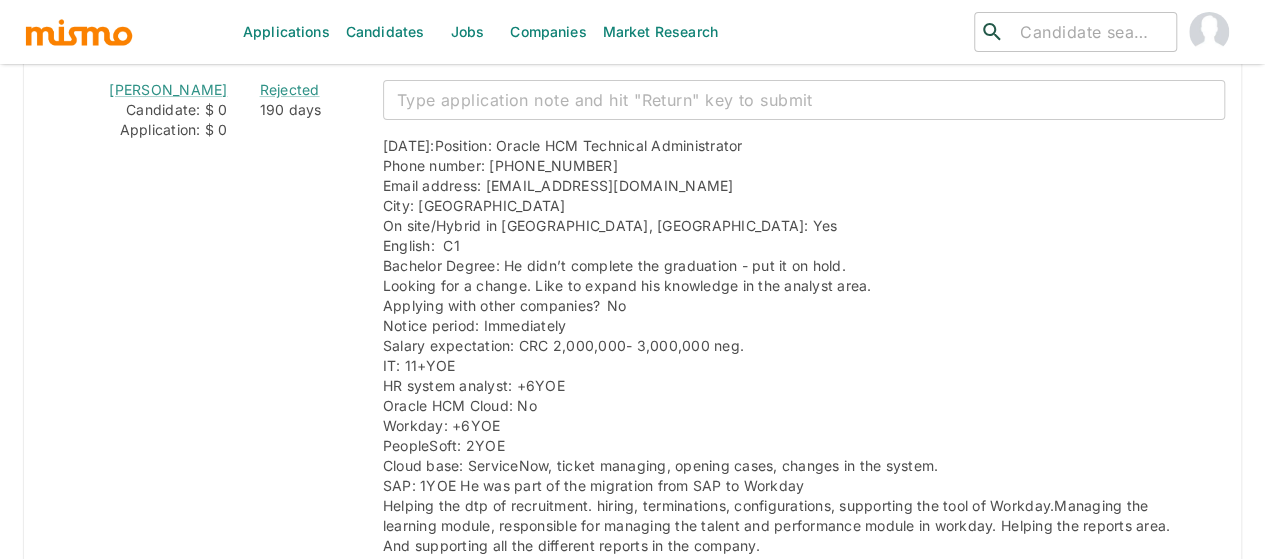 scroll, scrollTop: 3900, scrollLeft: 0, axis: vertical 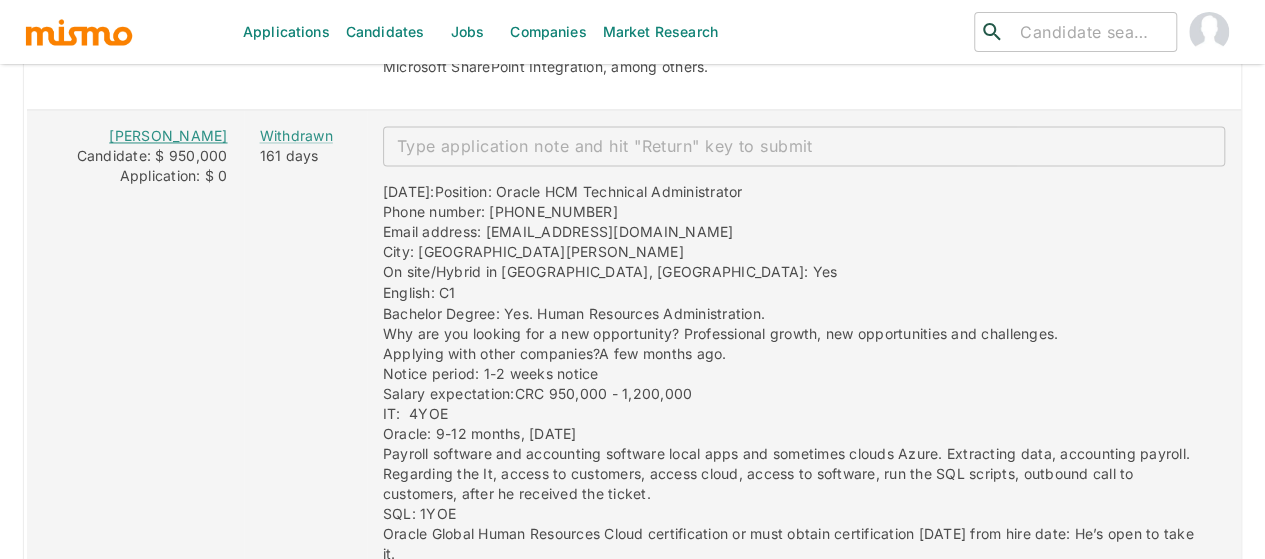 click on "Carlos M." at bounding box center [168, 135] 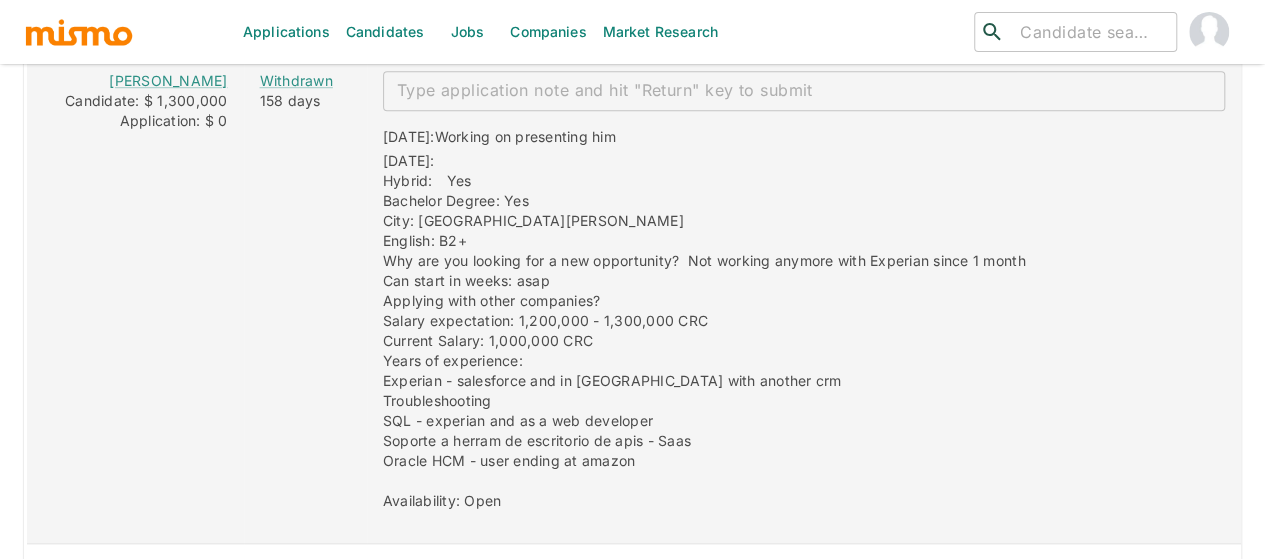 scroll, scrollTop: 4389, scrollLeft: 0, axis: vertical 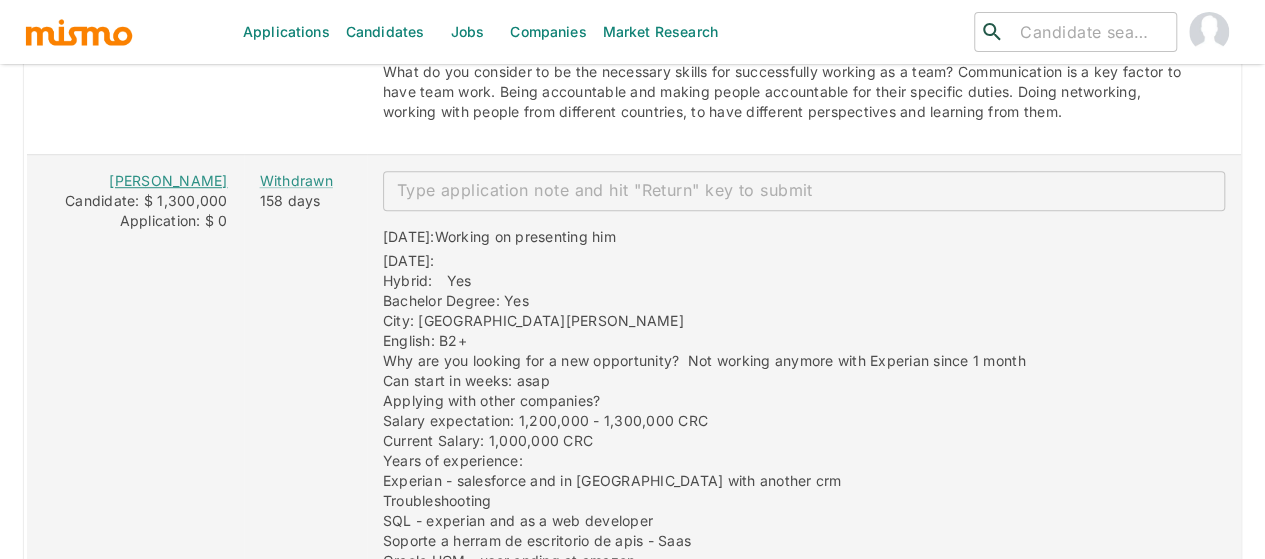 click on "Bernal Gutiérrez Vargas" at bounding box center (168, 180) 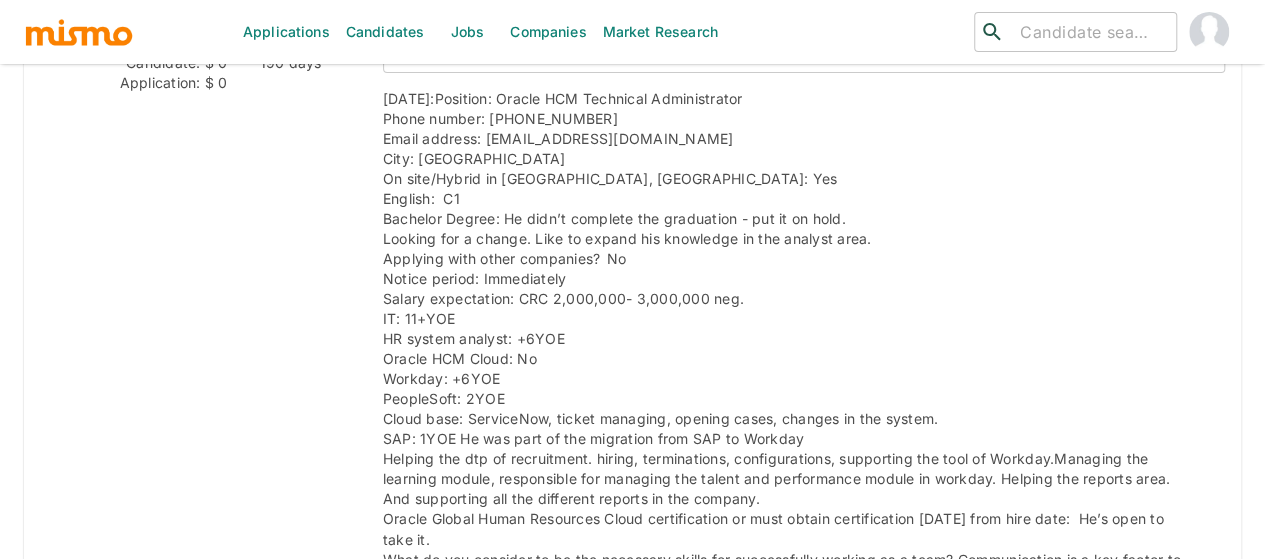 scroll, scrollTop: 3789, scrollLeft: 0, axis: vertical 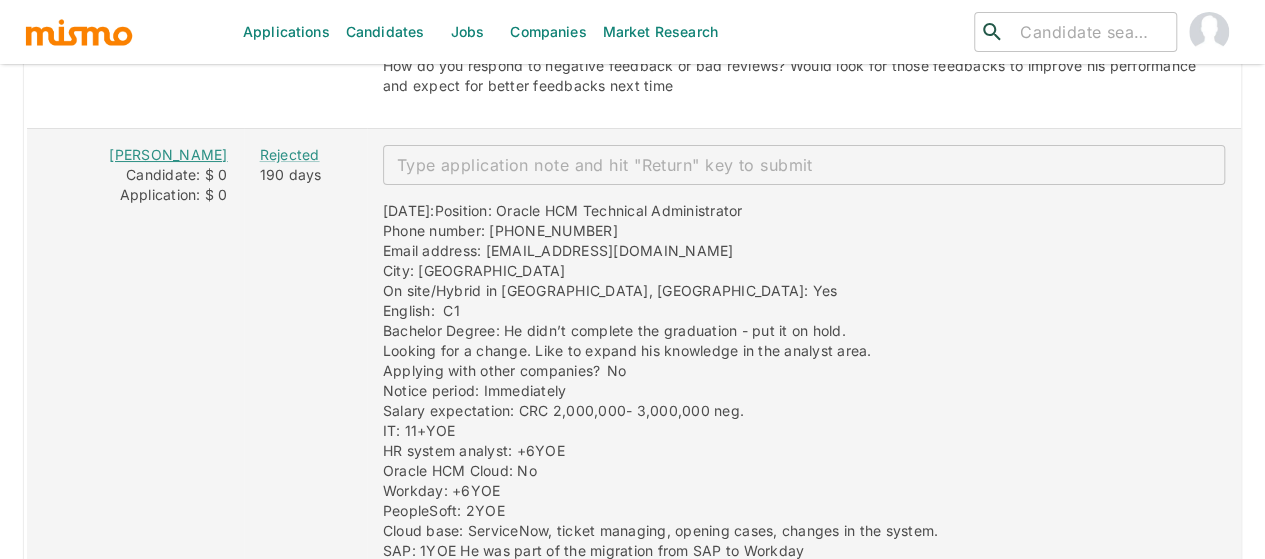 click on "Jorge Mena Aguilar" at bounding box center (168, 154) 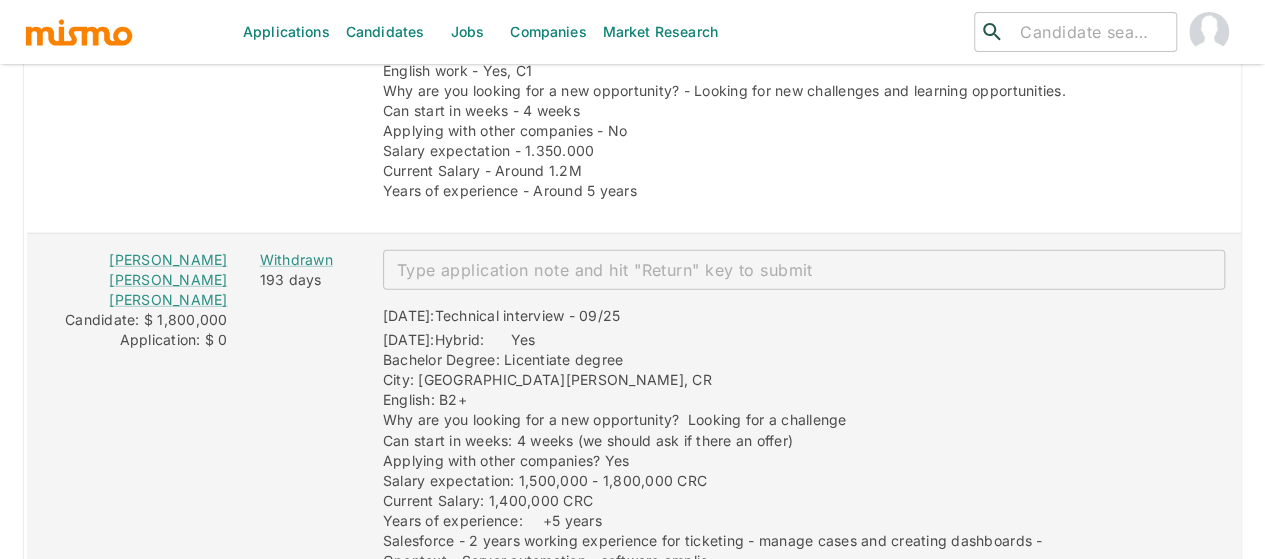 scroll, scrollTop: 2589, scrollLeft: 0, axis: vertical 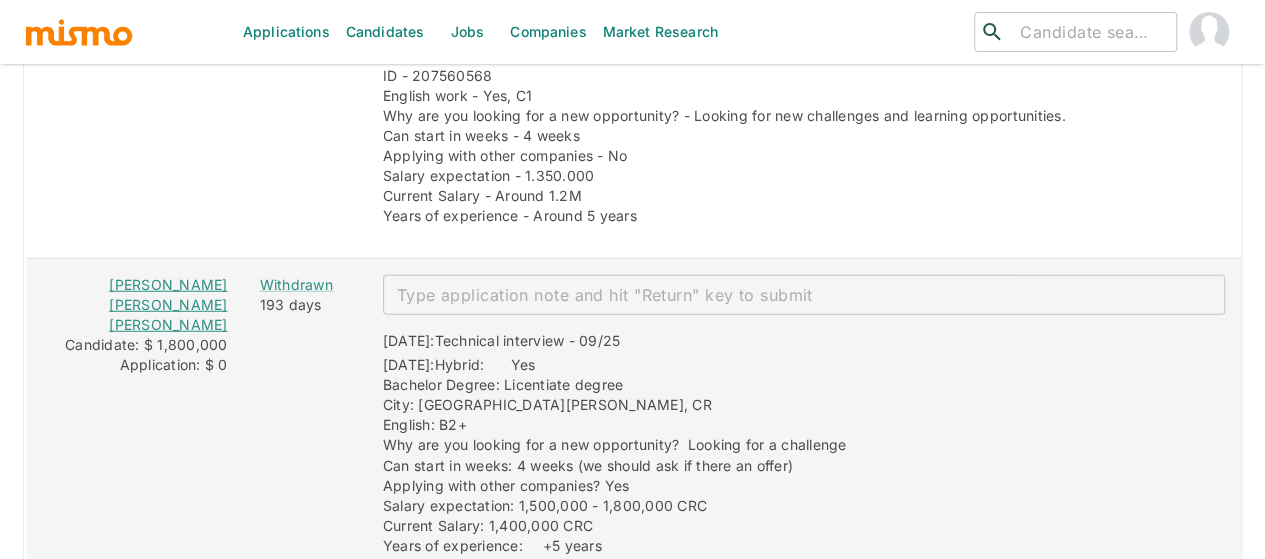 click on "Luis Carlos  Arias Artavia" at bounding box center [168, 304] 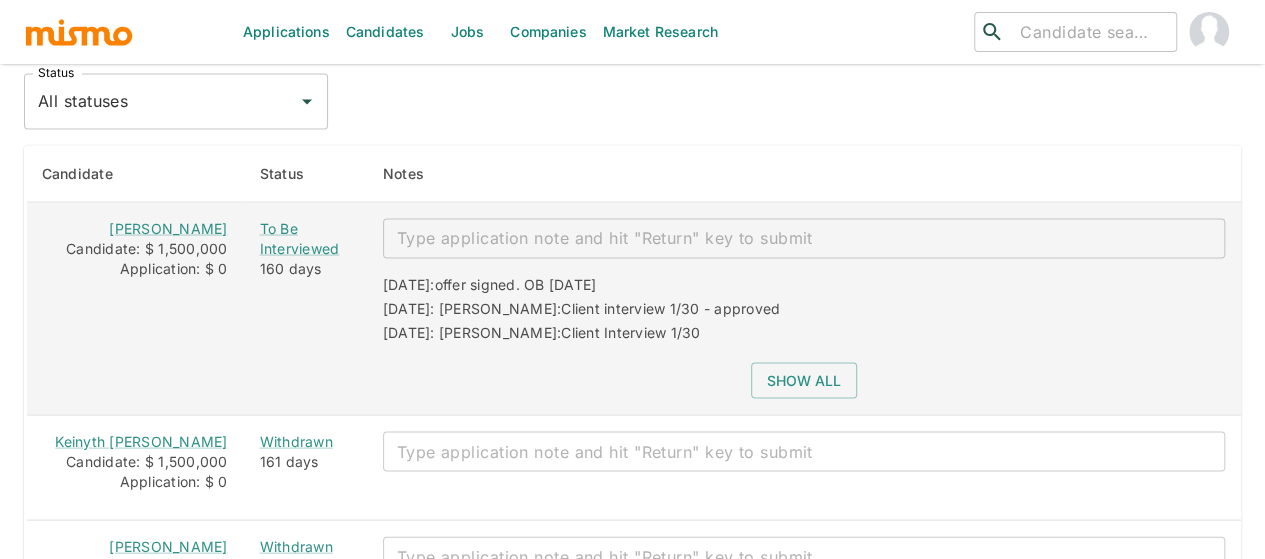 scroll, scrollTop: 1889, scrollLeft: 0, axis: vertical 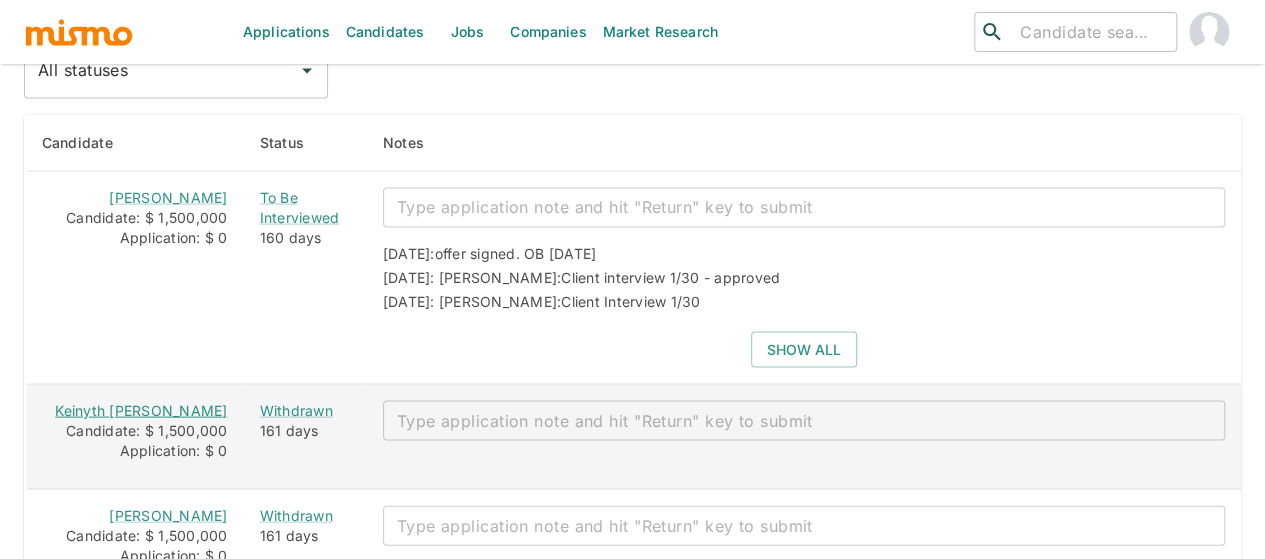 click on "Keinyth Cortes" at bounding box center [141, 409] 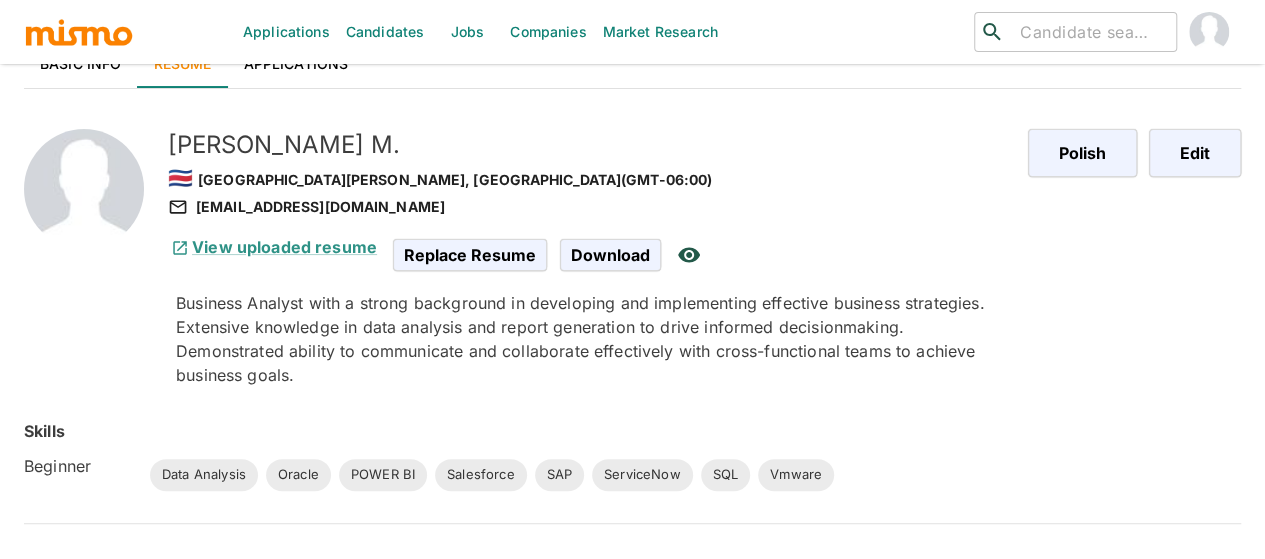 scroll, scrollTop: 0, scrollLeft: 0, axis: both 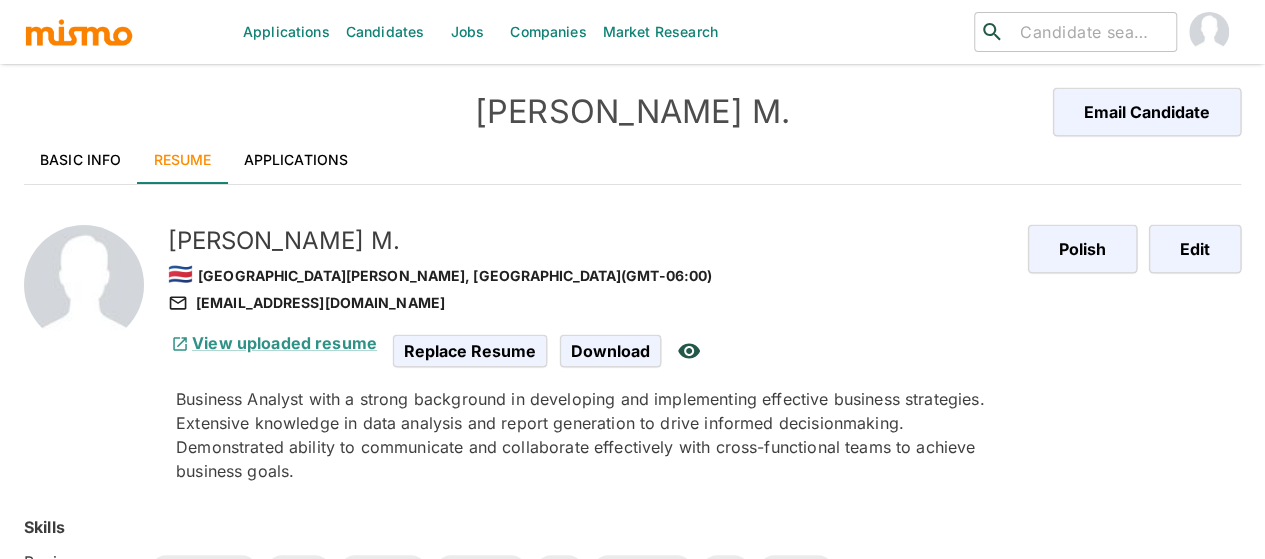click on "Basic Info" at bounding box center [81, 160] 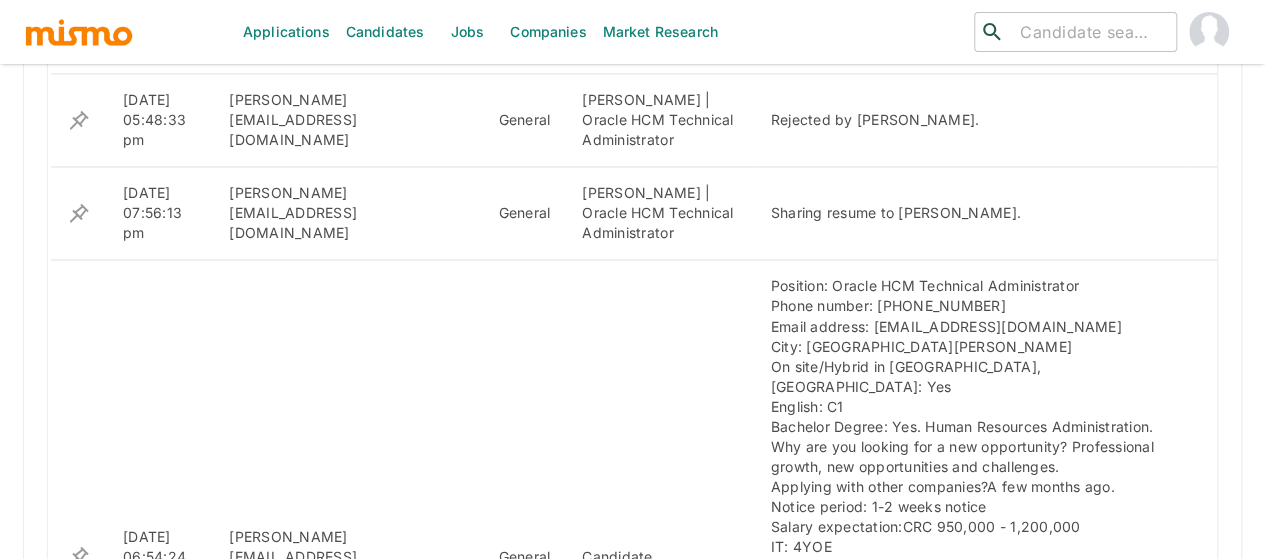scroll, scrollTop: 1600, scrollLeft: 0, axis: vertical 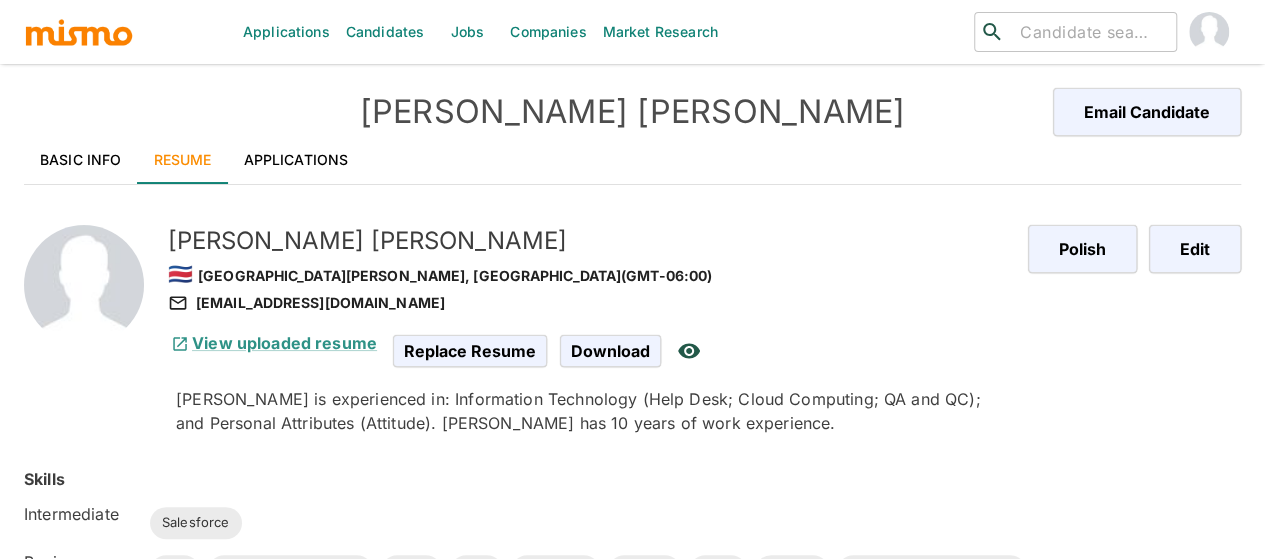 drag, startPoint x: 82, startPoint y: 153, endPoint x: 684, endPoint y: 174, distance: 602.36615 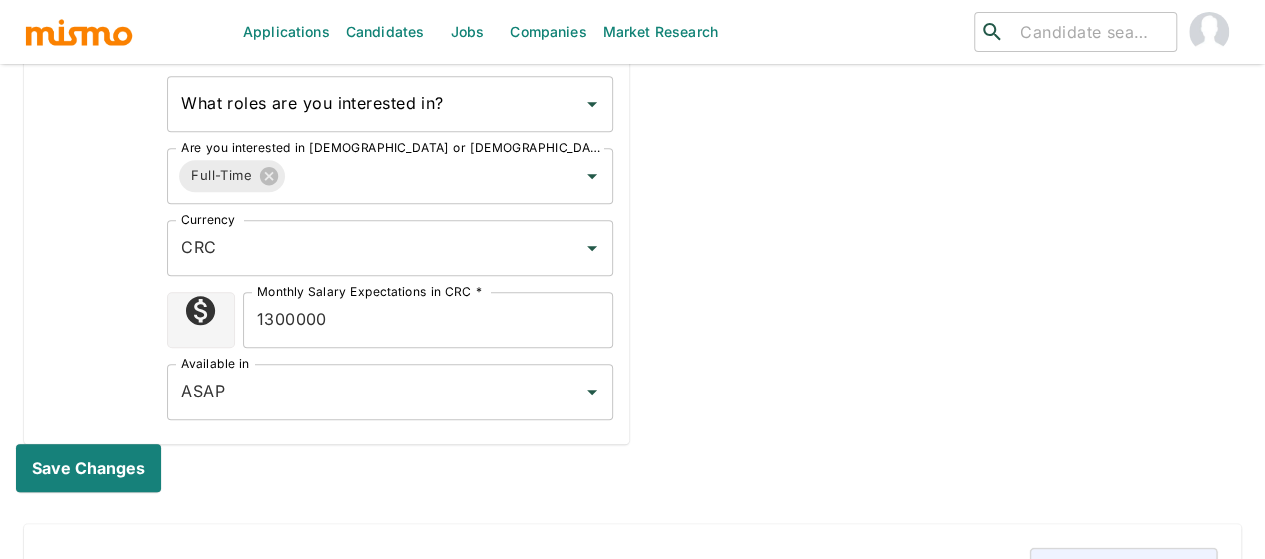 scroll, scrollTop: 692, scrollLeft: 0, axis: vertical 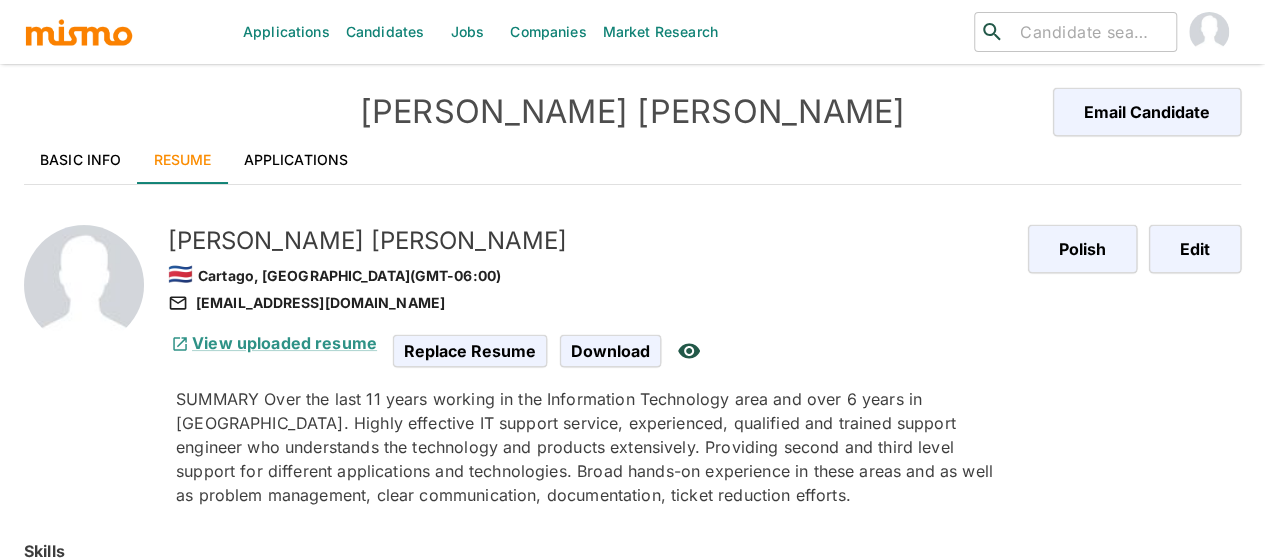 click on "Basic Info" at bounding box center [81, 160] 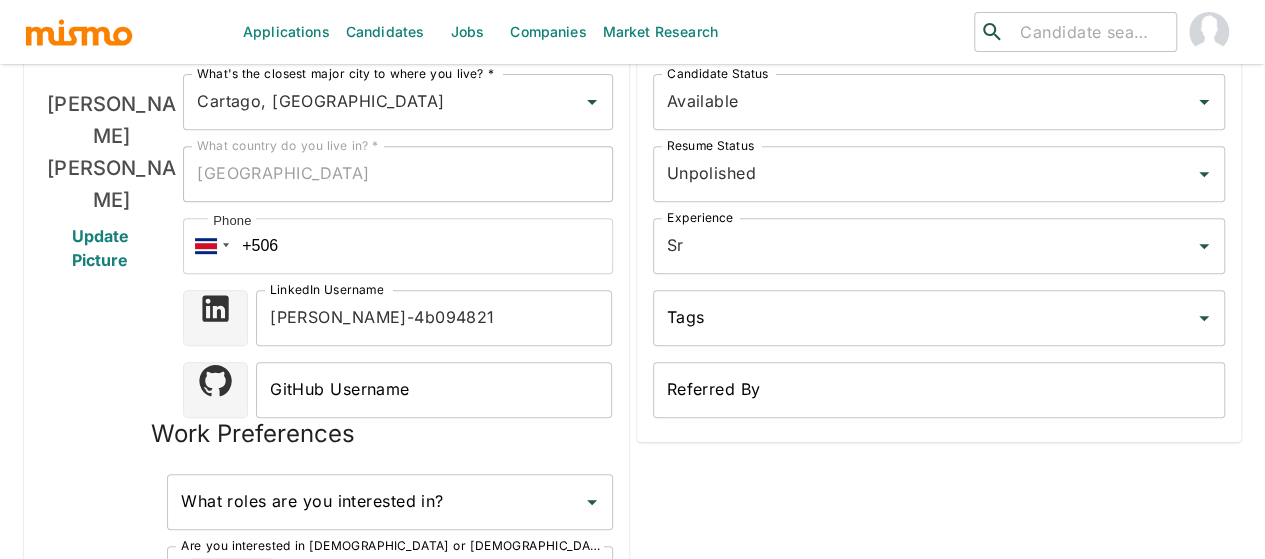 scroll, scrollTop: 0, scrollLeft: 0, axis: both 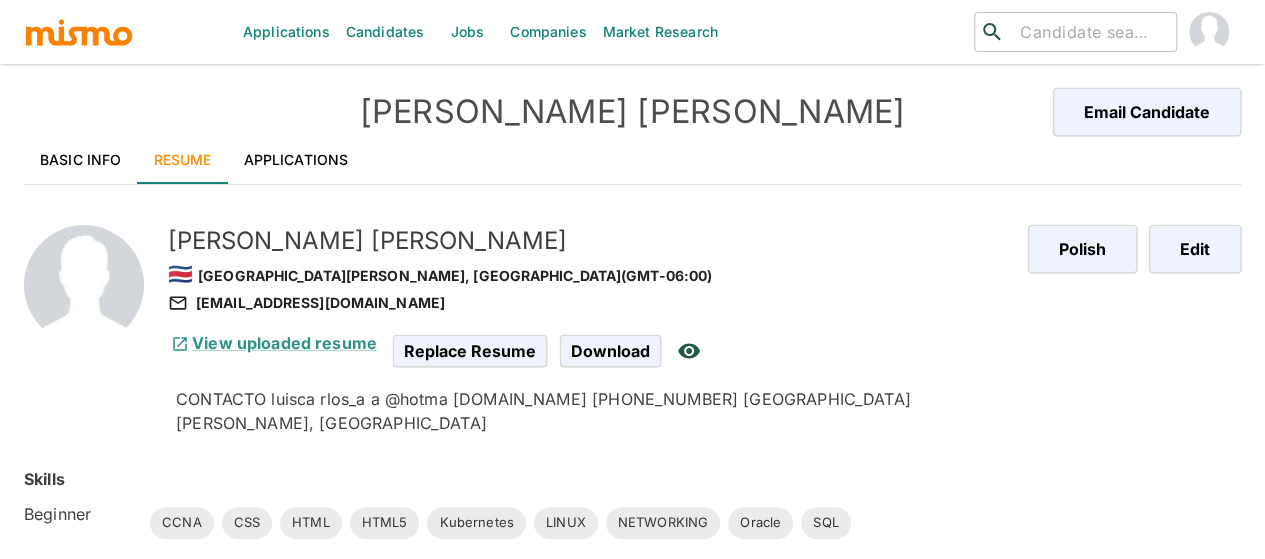 click on "Basic Info" at bounding box center [81, 160] 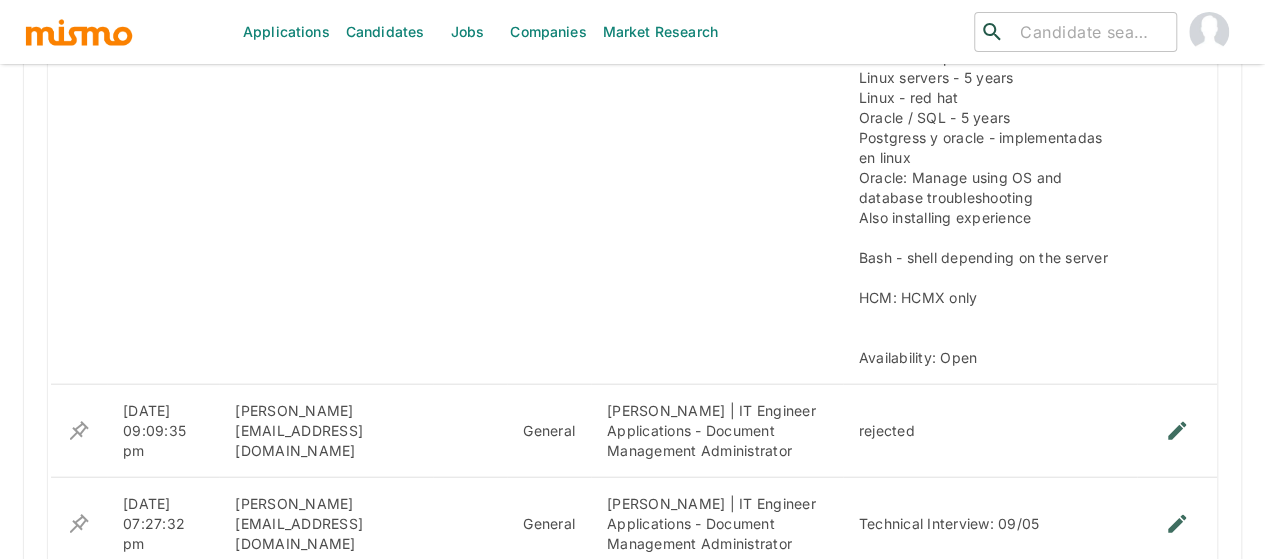 scroll, scrollTop: 2192, scrollLeft: 0, axis: vertical 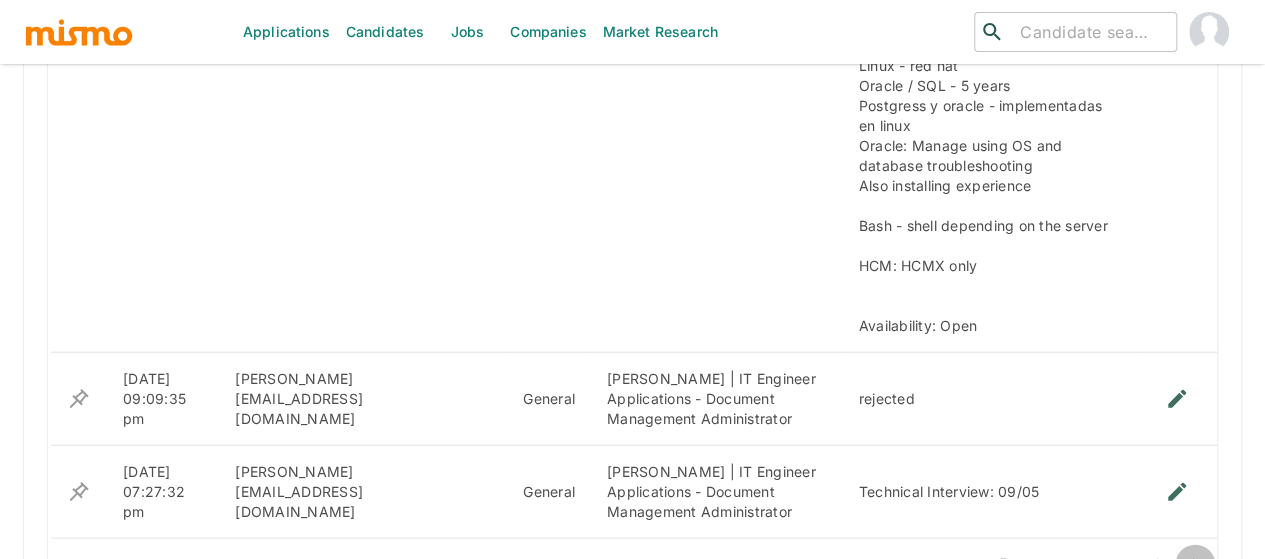 click 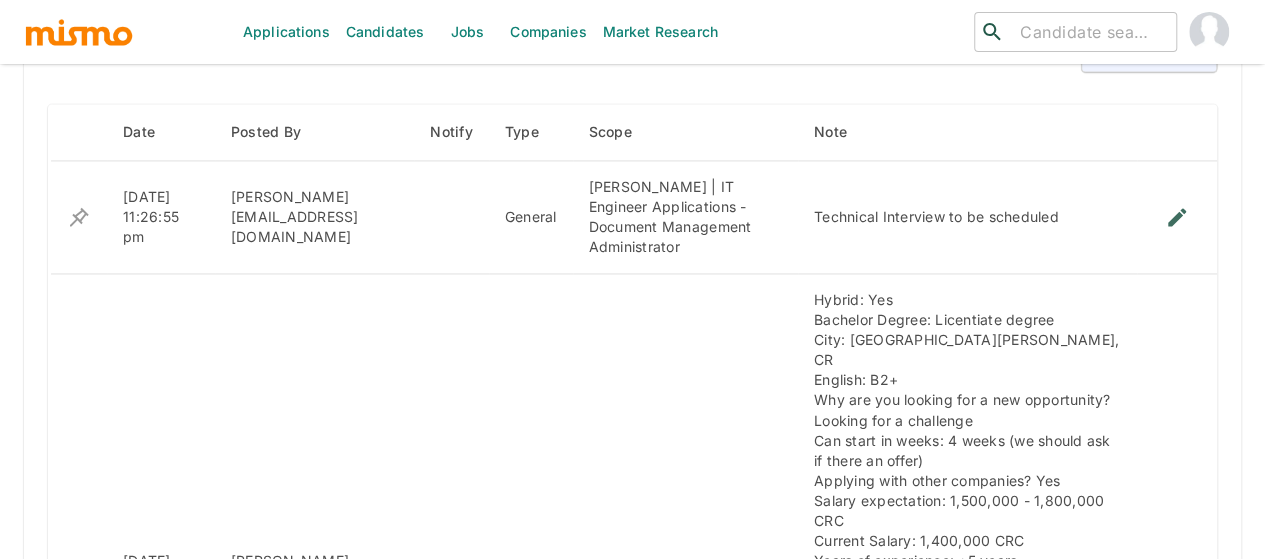 scroll, scrollTop: 1533, scrollLeft: 0, axis: vertical 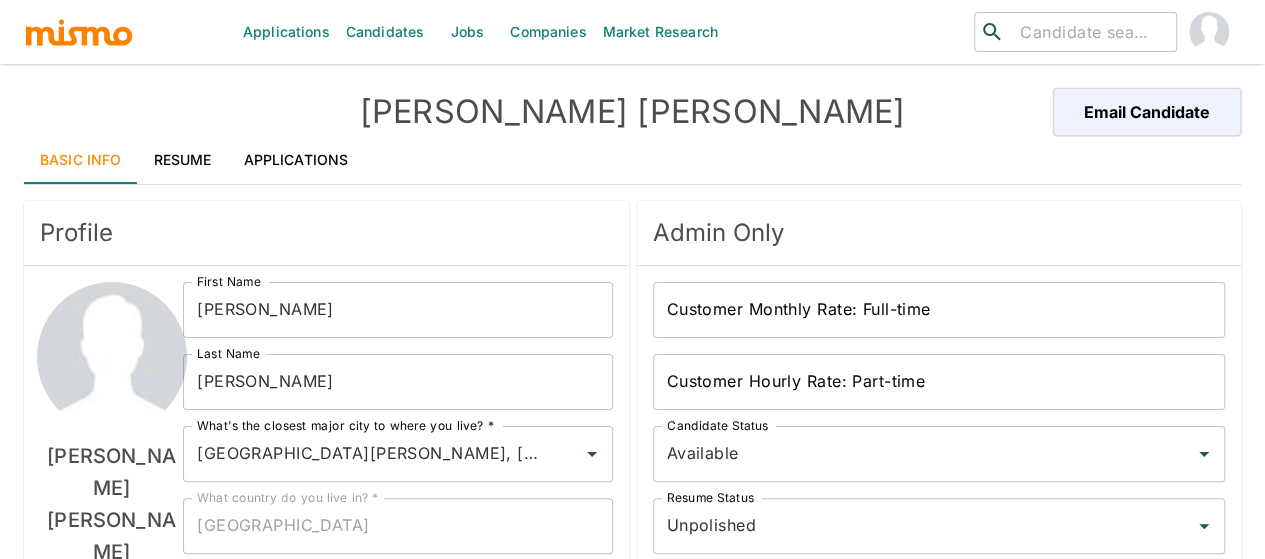 drag, startPoint x: 863, startPoint y: 121, endPoint x: 404, endPoint y: 125, distance: 459.01743 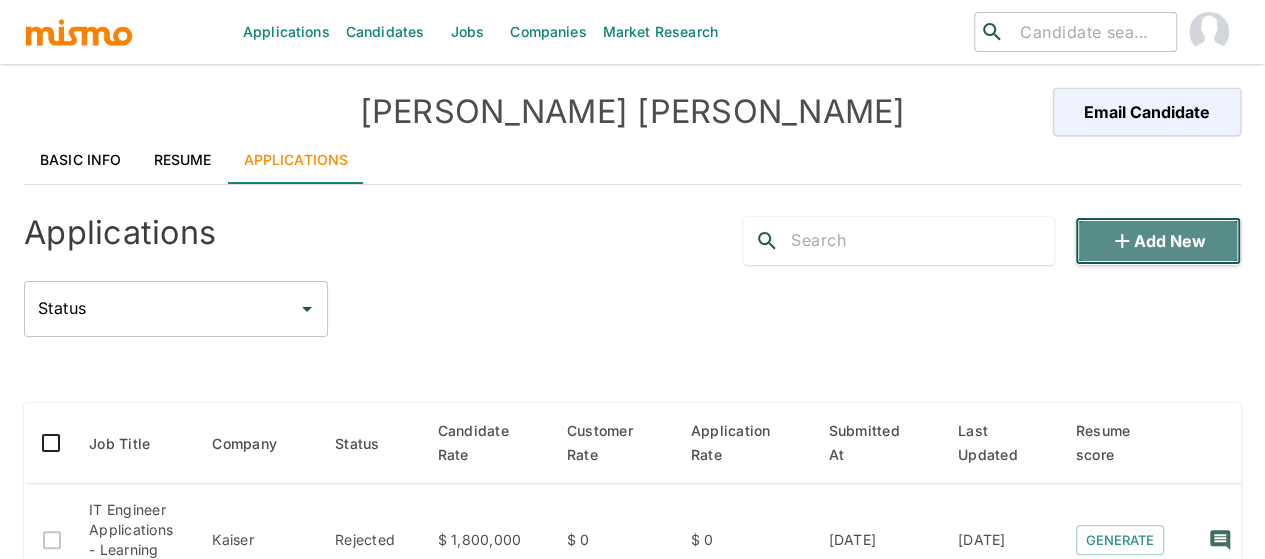 click 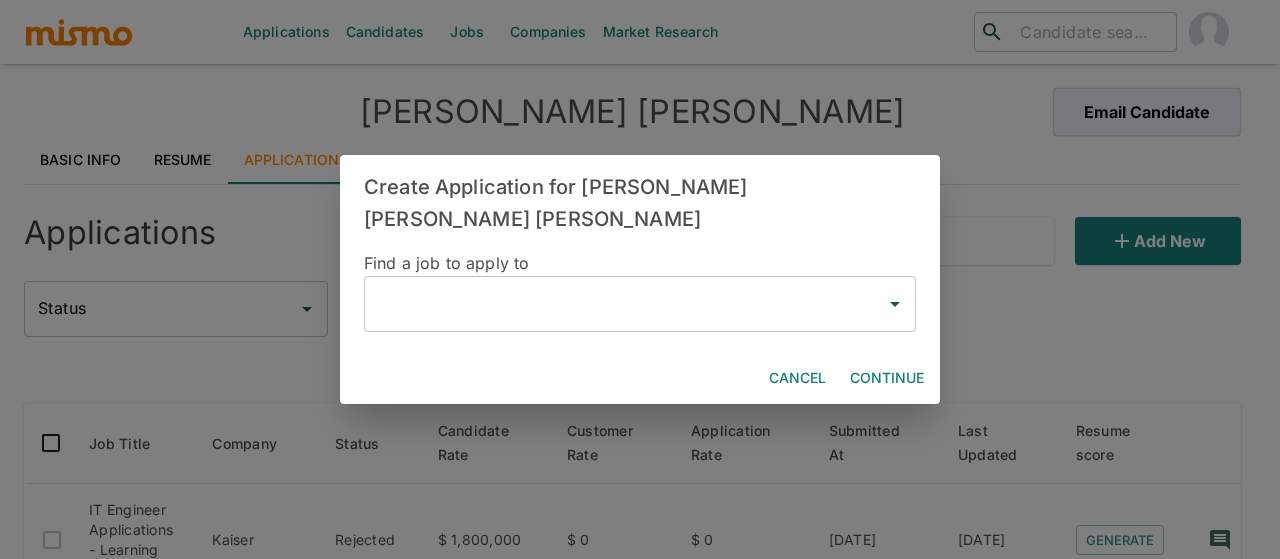 click at bounding box center [625, 304] 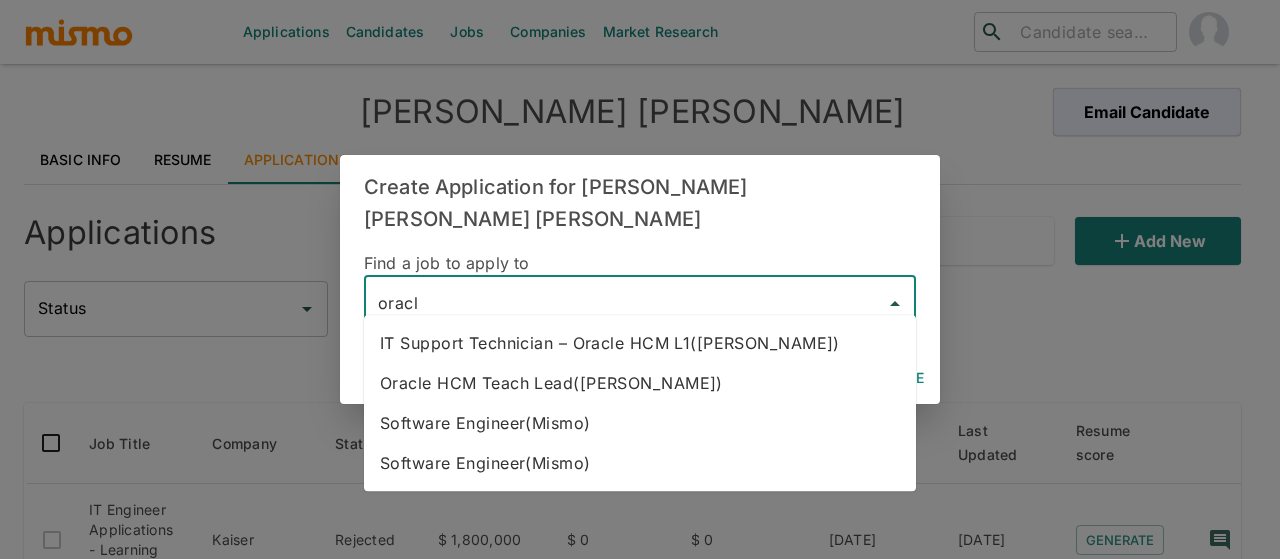 click on "Oracle HCM Teach Lead([PERSON_NAME])" at bounding box center (640, 383) 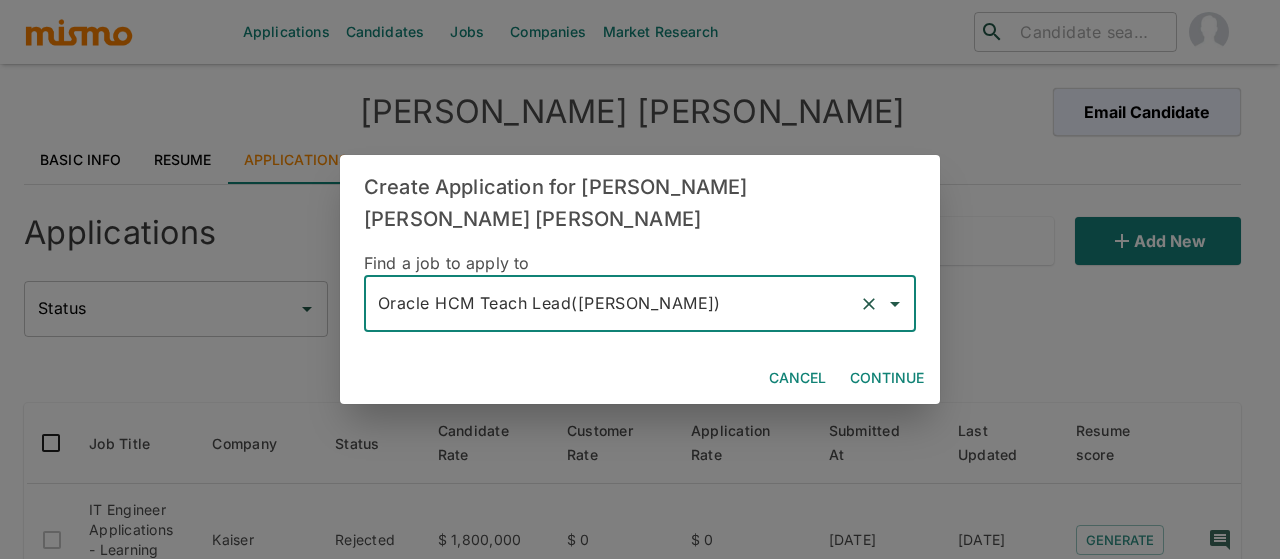 type on "Oracle HCM Teach Lead([PERSON_NAME])" 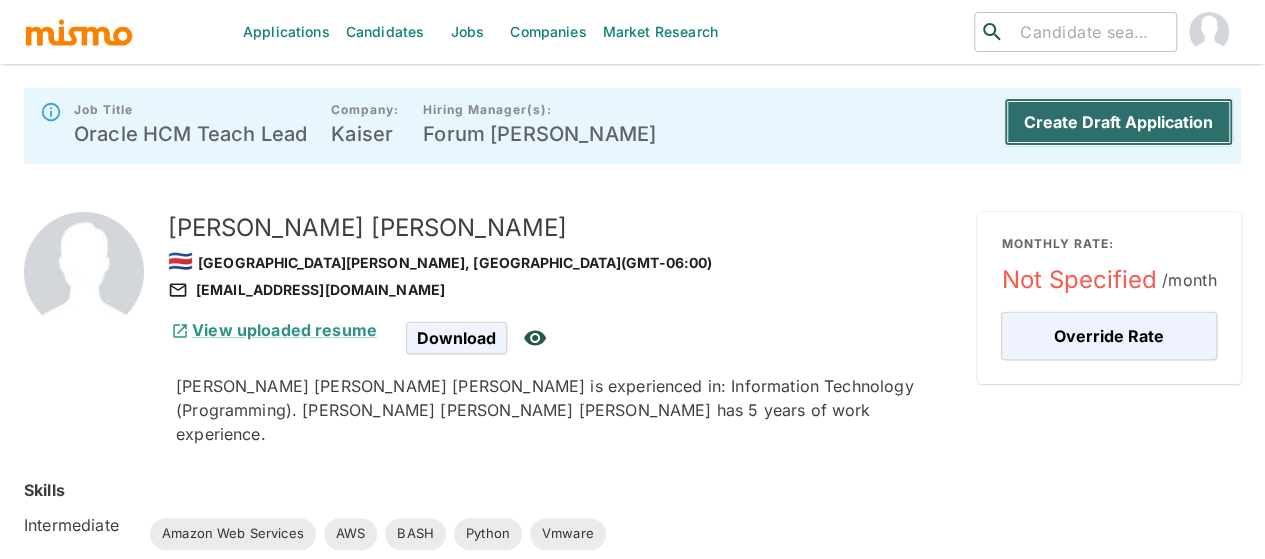 click on "Create Draft Application" at bounding box center (1118, 122) 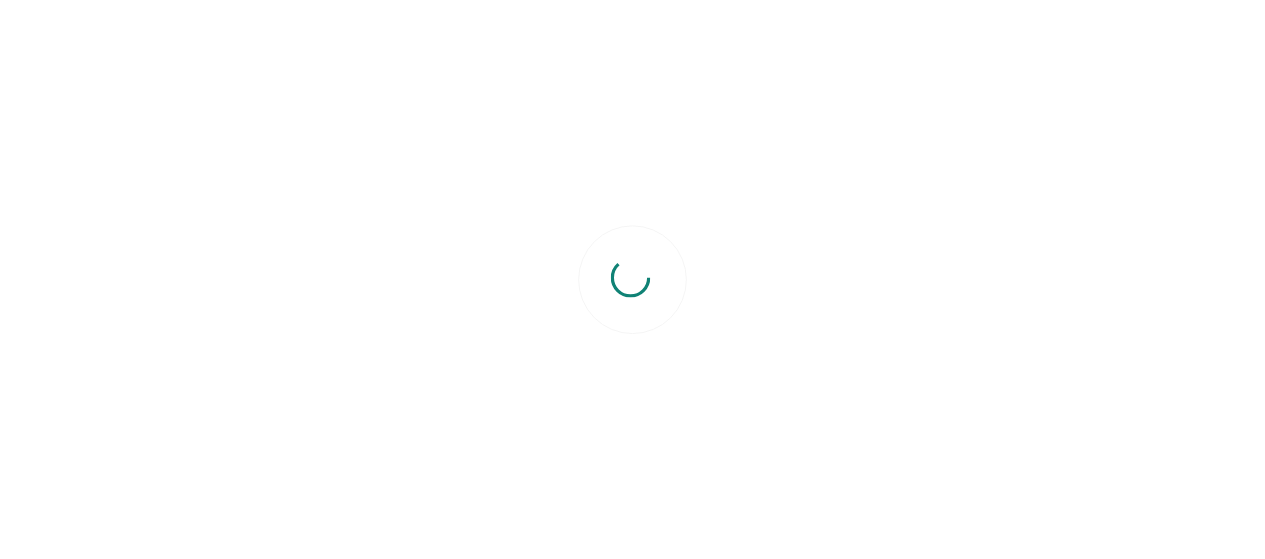scroll, scrollTop: 0, scrollLeft: 0, axis: both 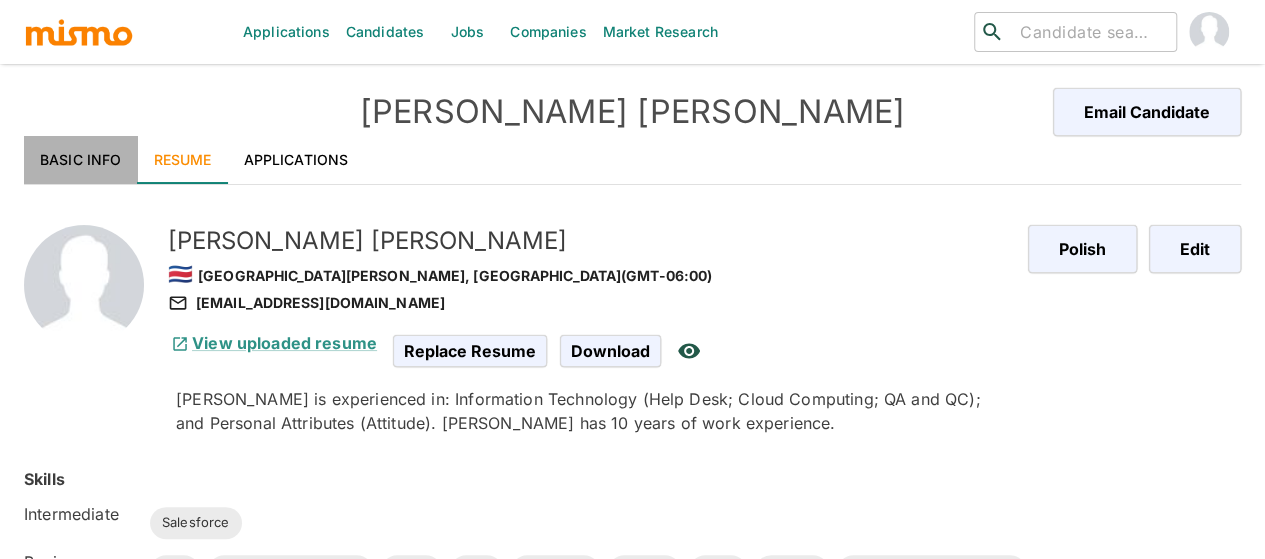 click on "Basic Info" at bounding box center (81, 160) 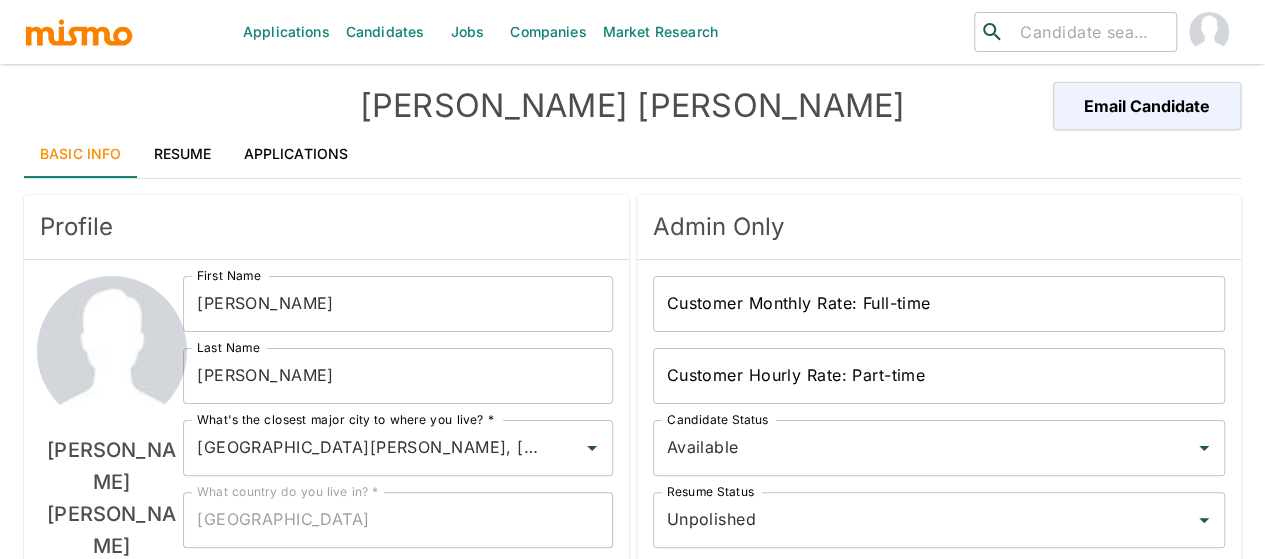 scroll, scrollTop: 0, scrollLeft: 0, axis: both 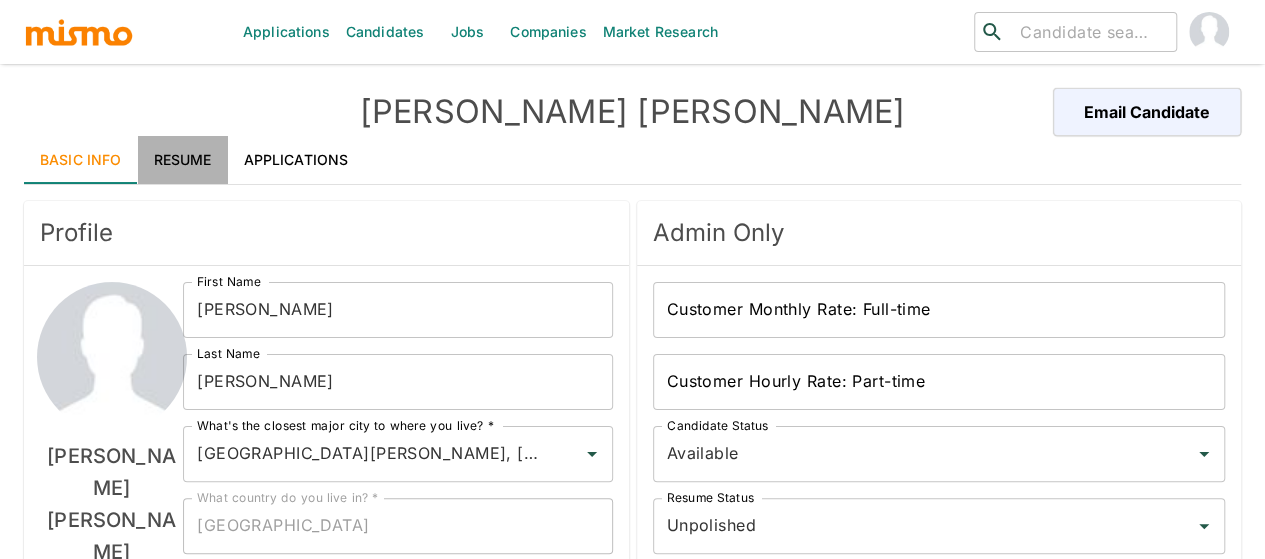 click on "Resume" at bounding box center [183, 160] 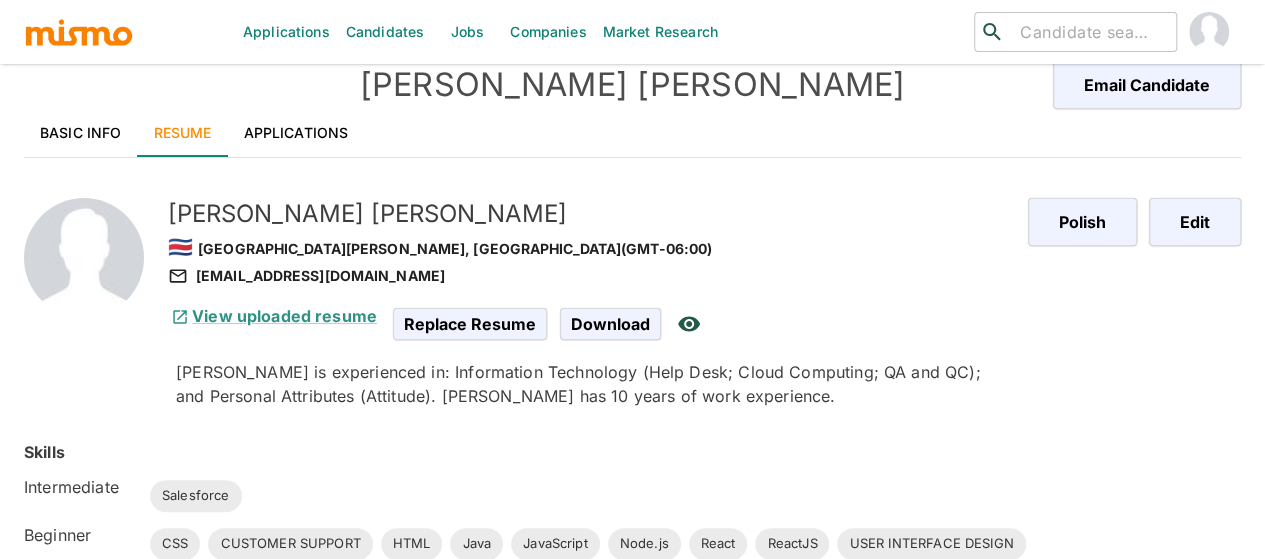 scroll, scrollTop: 0, scrollLeft: 0, axis: both 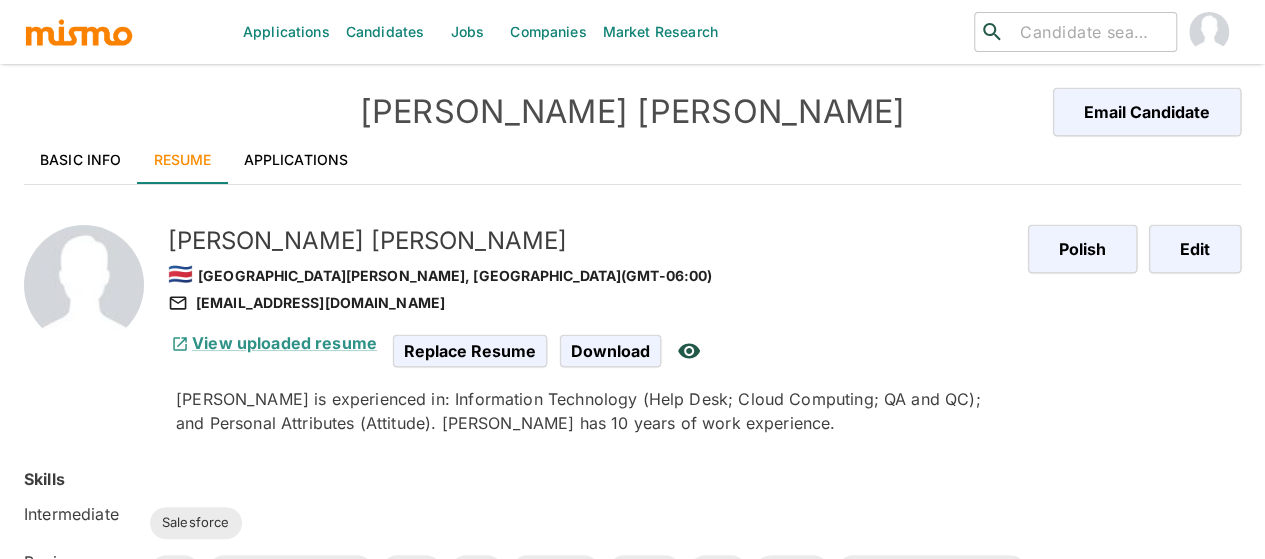 click on "Basic Info" at bounding box center [81, 160] 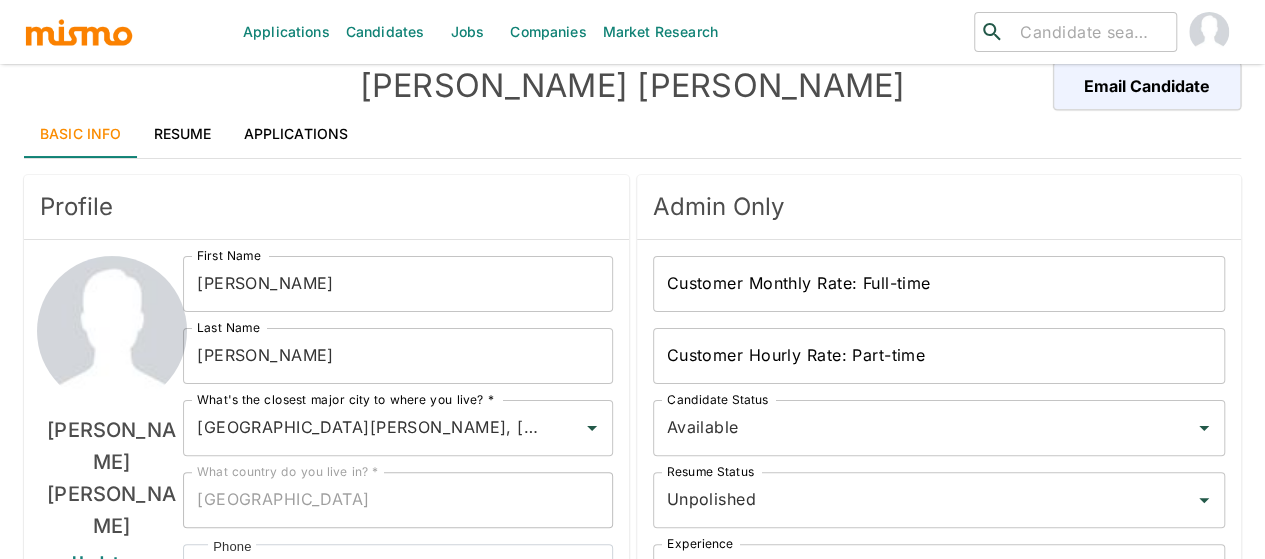 scroll, scrollTop: 0, scrollLeft: 0, axis: both 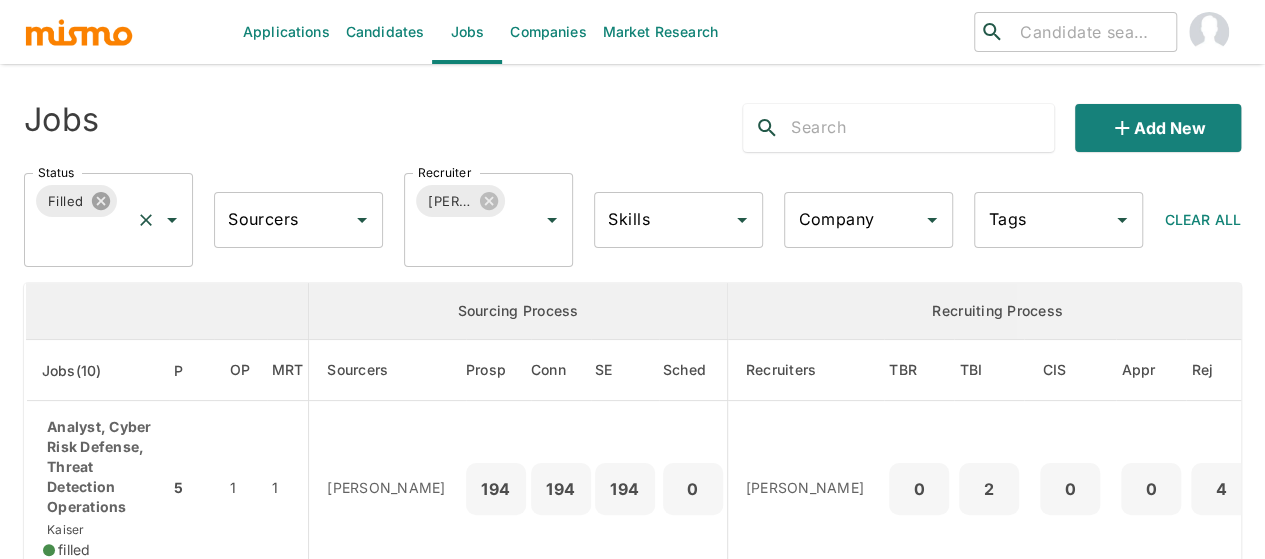 click 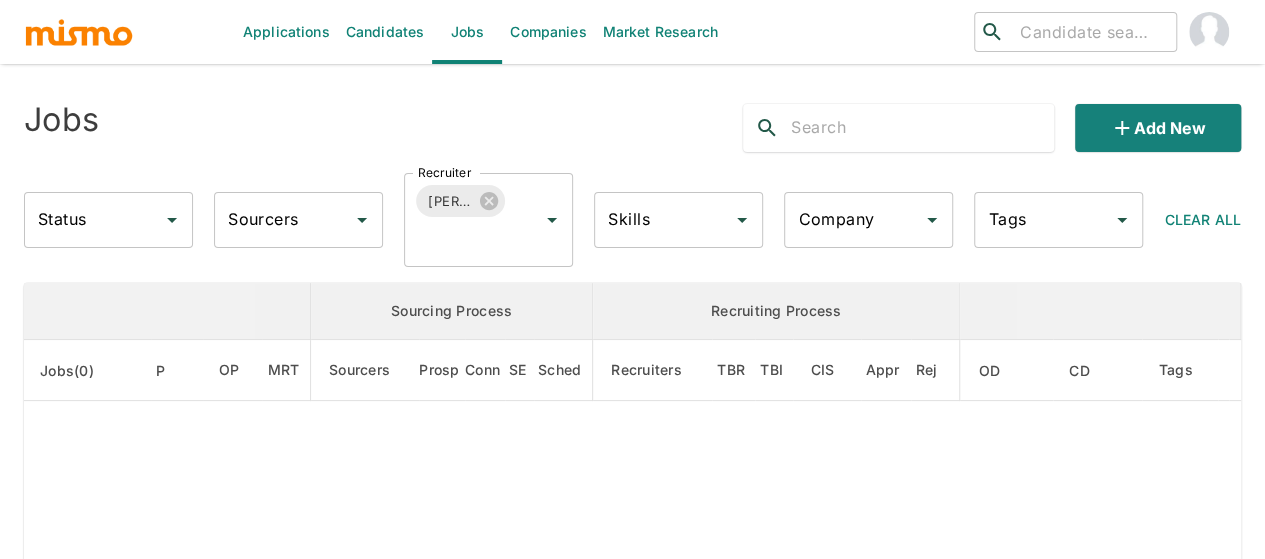 click 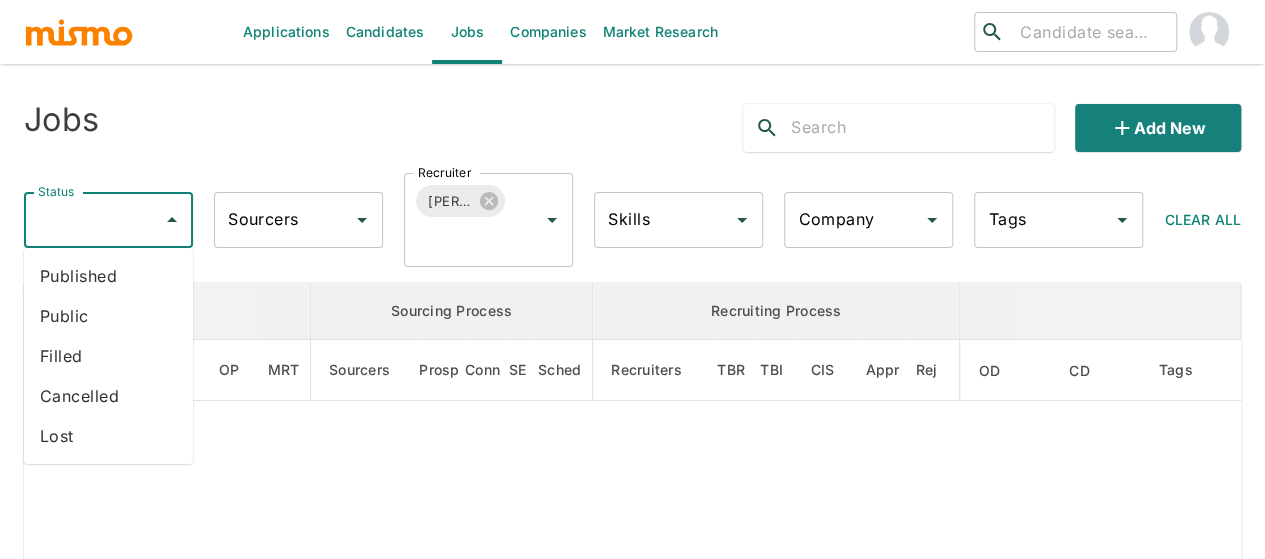 click on "Published" at bounding box center [108, 276] 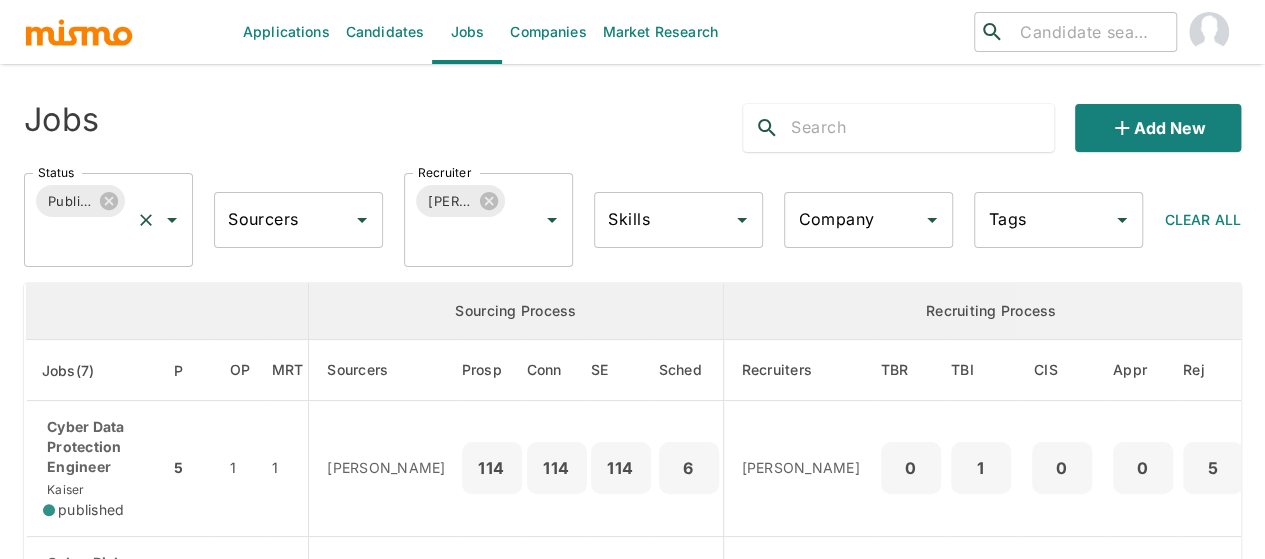click 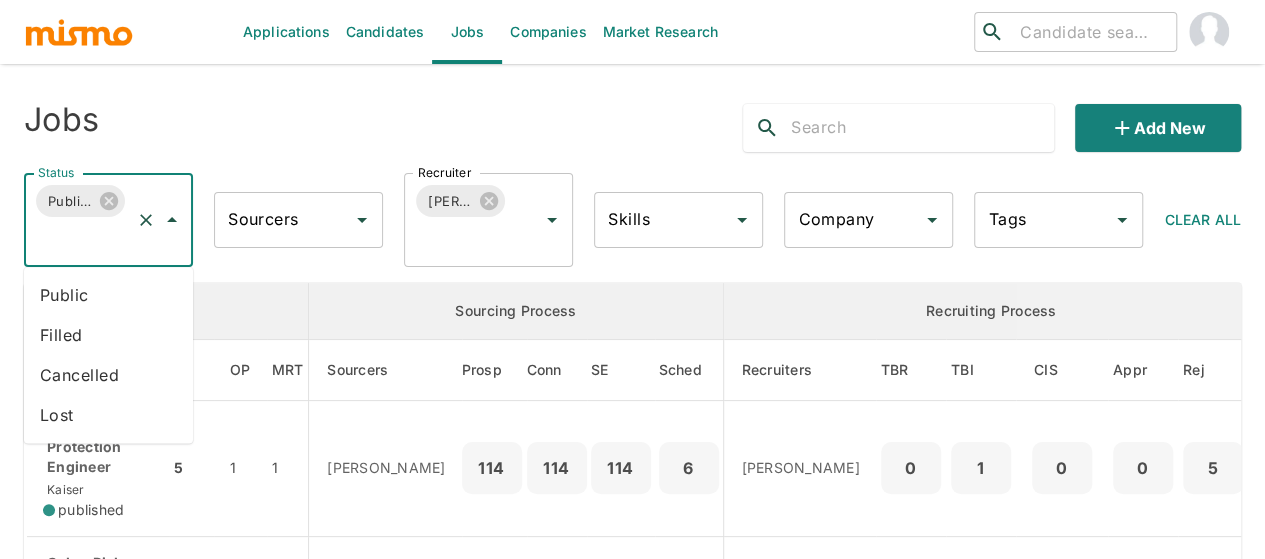 click on "Public" at bounding box center [108, 295] 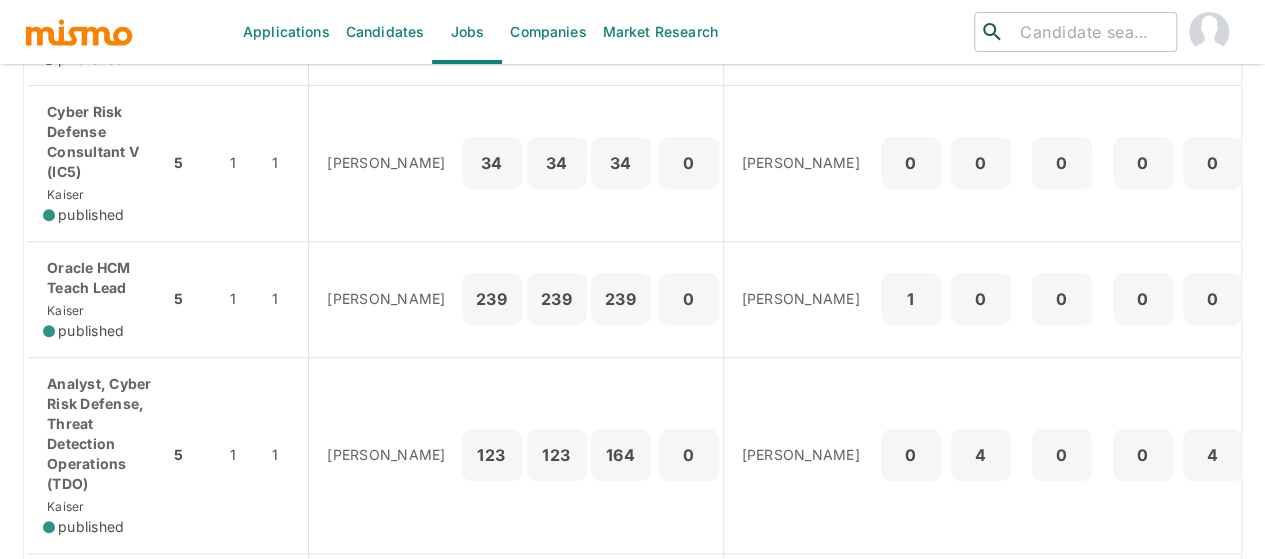 scroll, scrollTop: 600, scrollLeft: 0, axis: vertical 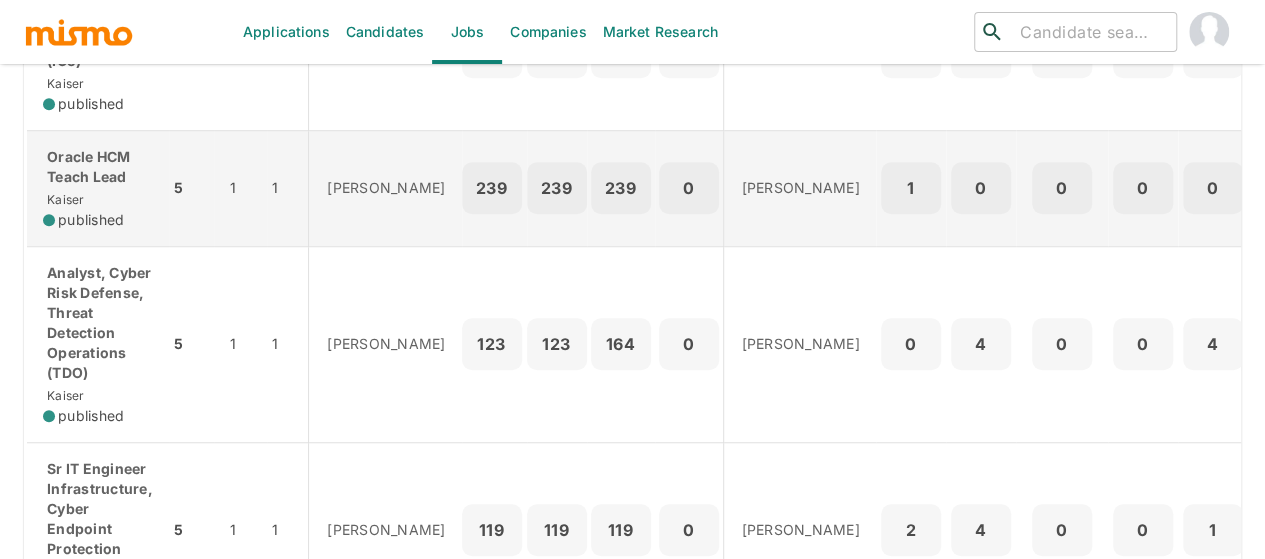 click on "Oracle HCM Teach Lead" at bounding box center [98, 167] 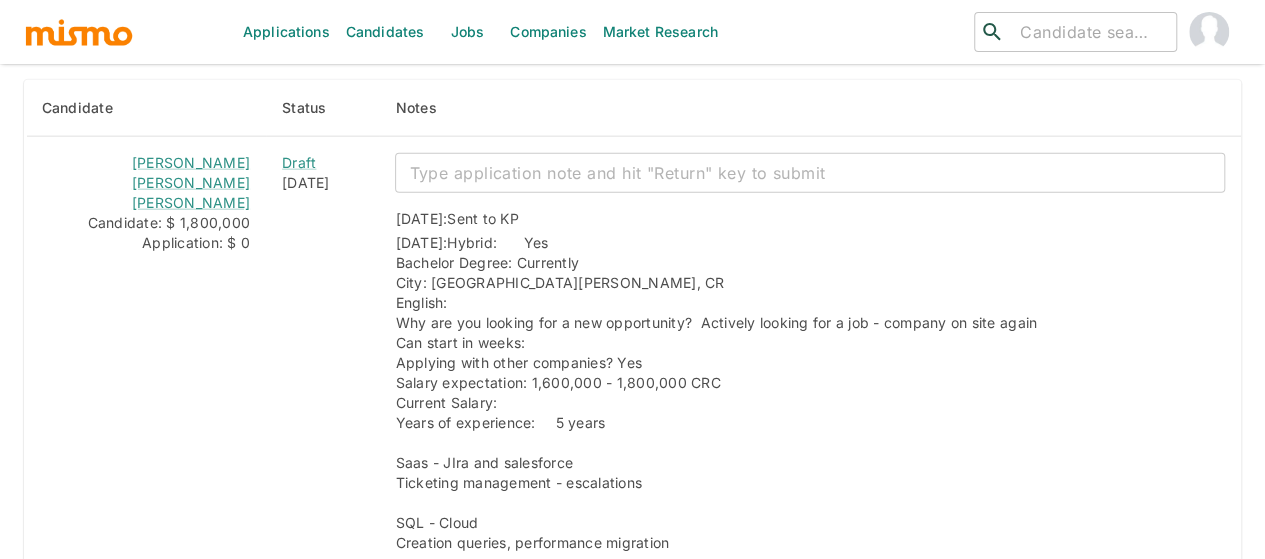 scroll, scrollTop: 2203, scrollLeft: 0, axis: vertical 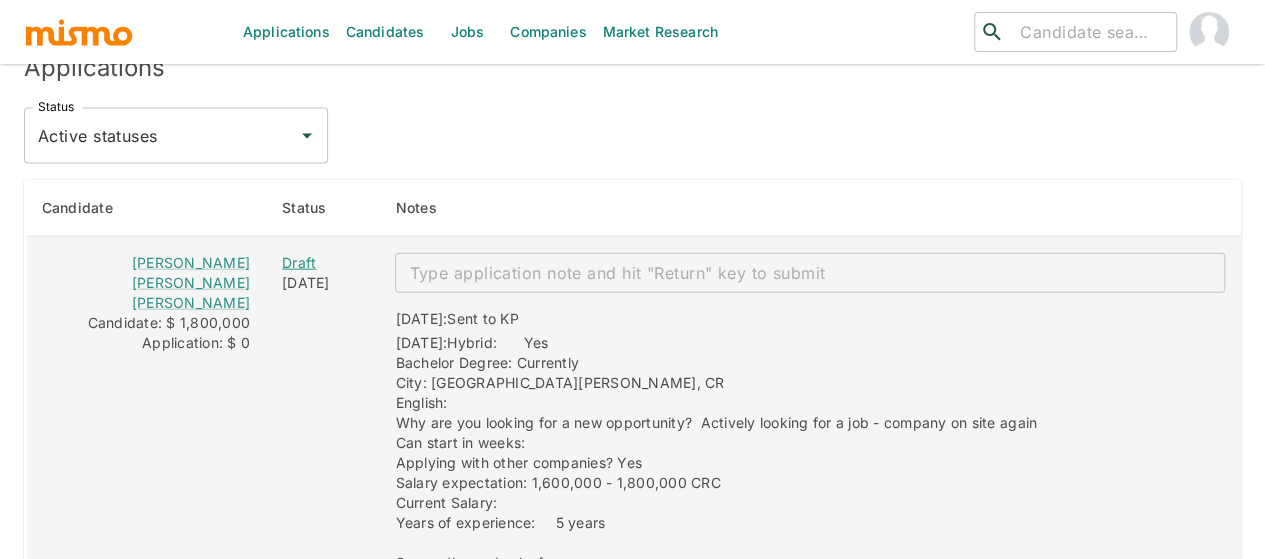 click on "Draft" at bounding box center [322, 263] 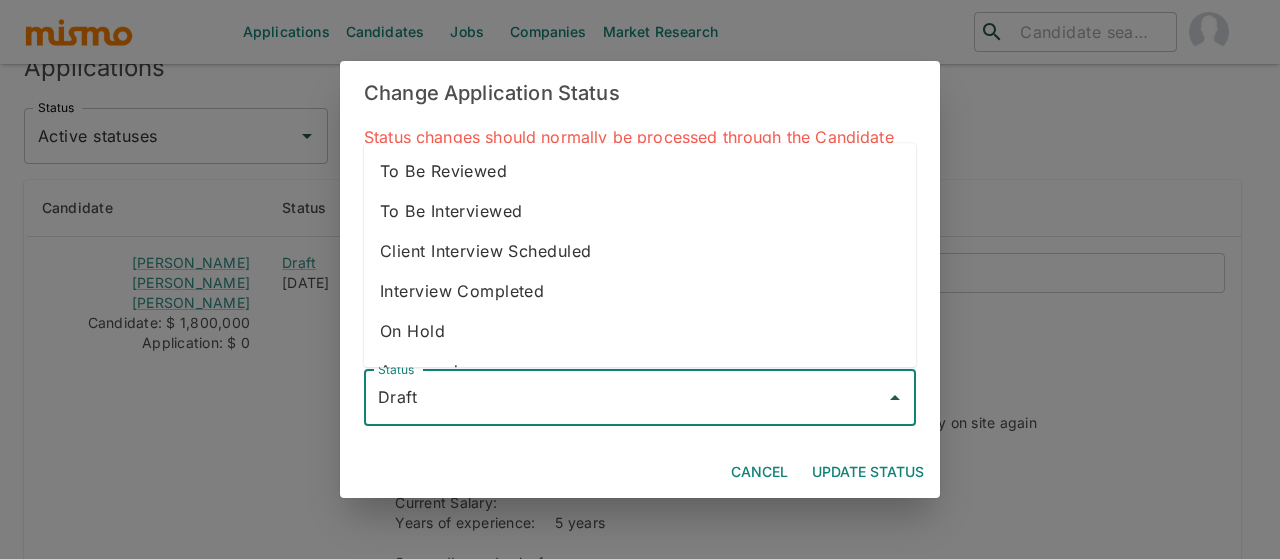 click on "Draft" at bounding box center (625, 398) 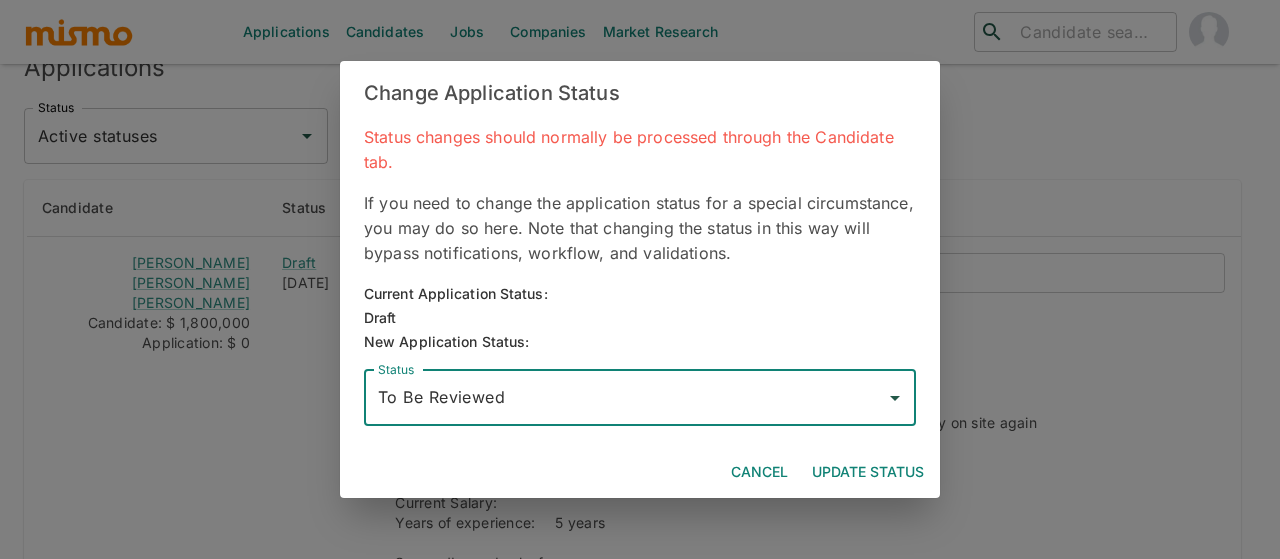 click on "Update Status" at bounding box center (868, 472) 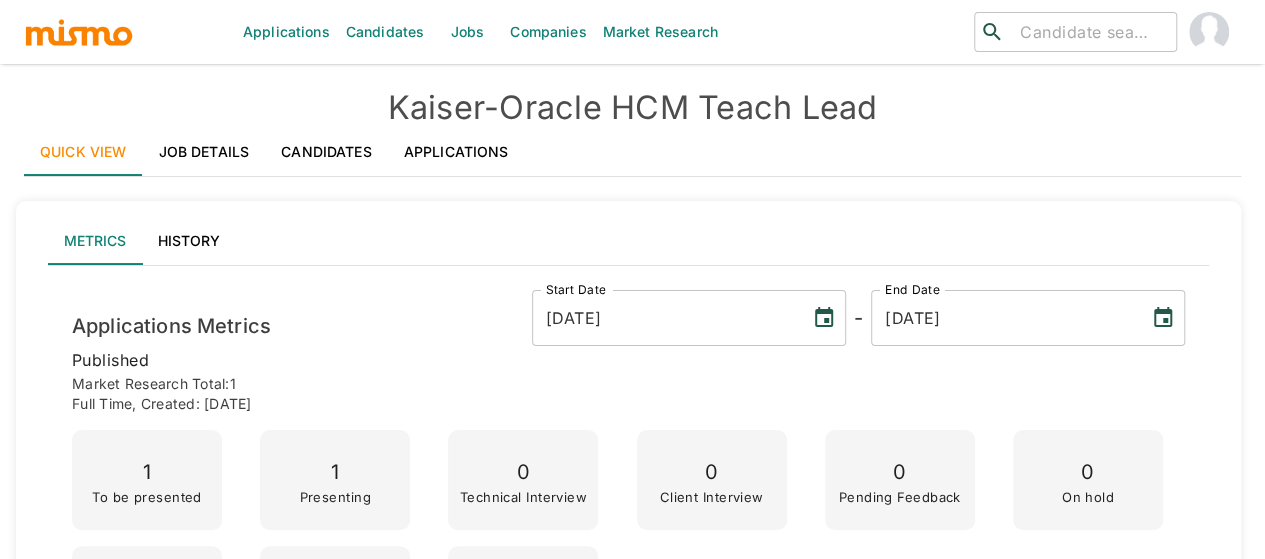 scroll, scrollTop: 0, scrollLeft: 0, axis: both 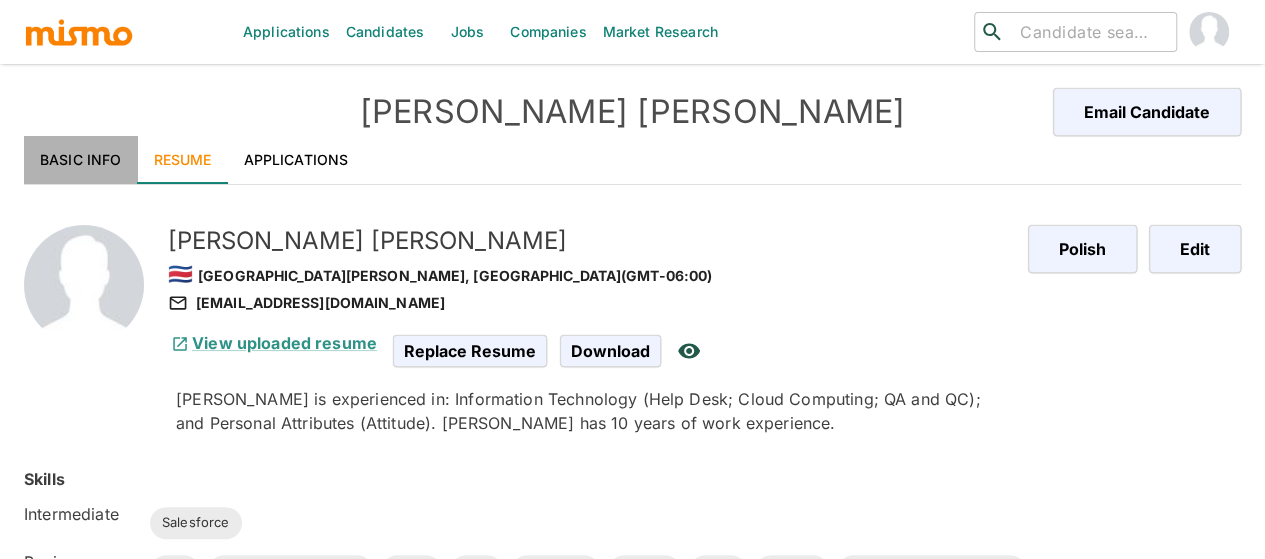 click on "Basic Info" at bounding box center (81, 160) 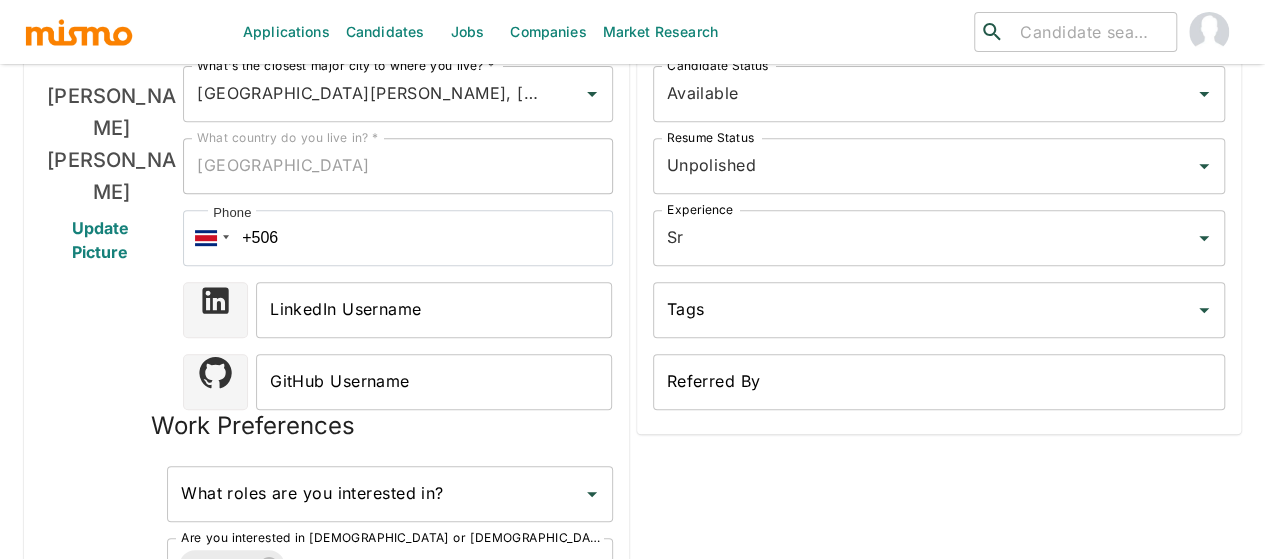 scroll, scrollTop: 0, scrollLeft: 0, axis: both 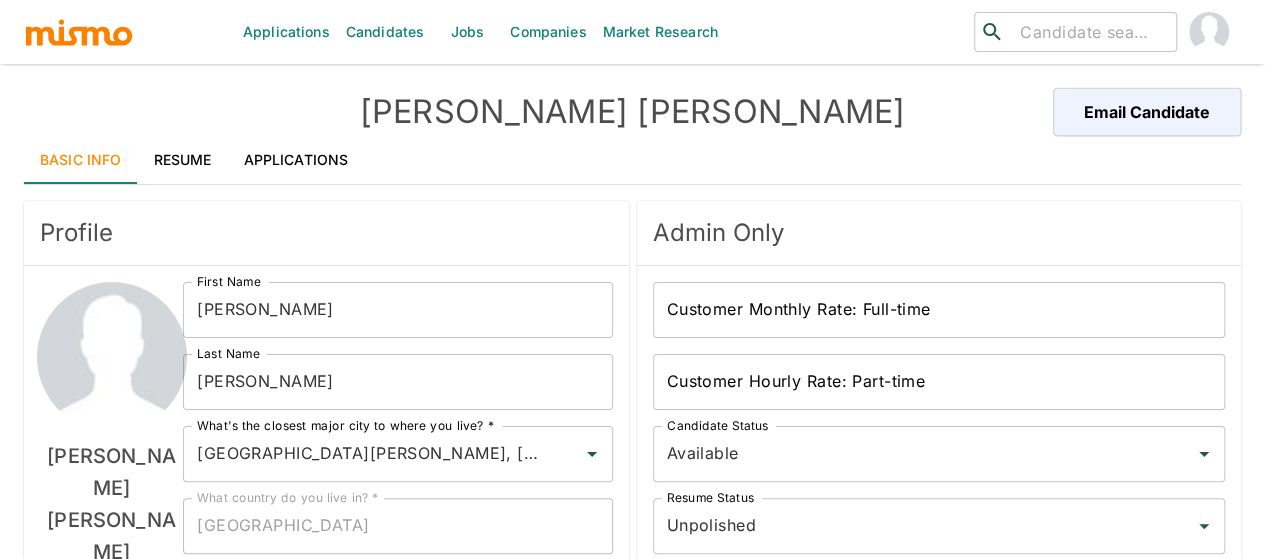 click on "Resume" at bounding box center (183, 160) 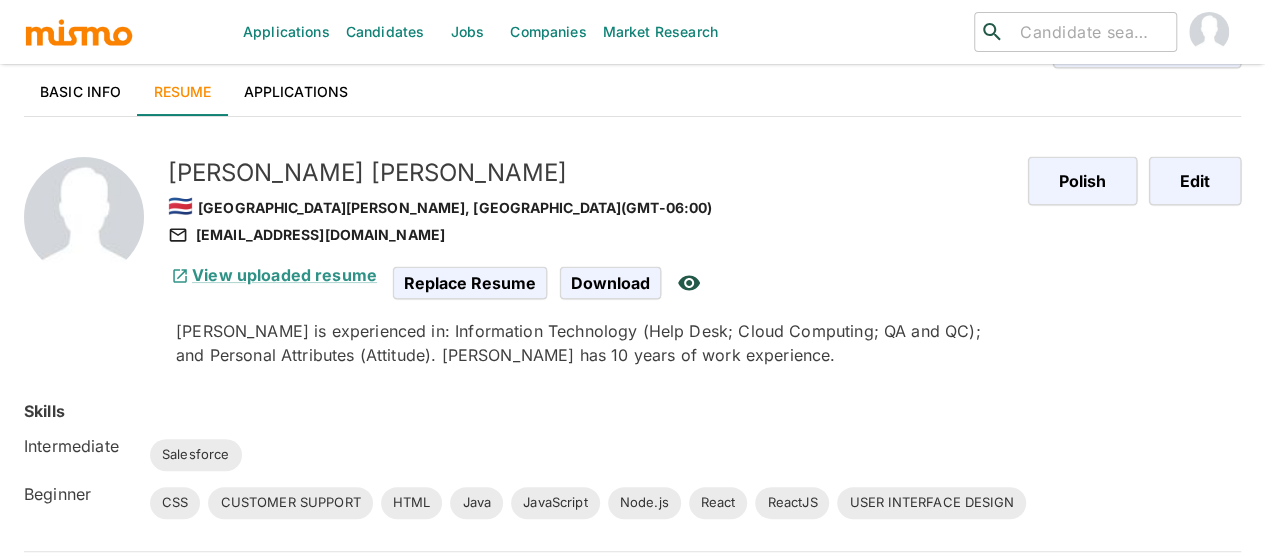 scroll, scrollTop: 100, scrollLeft: 0, axis: vertical 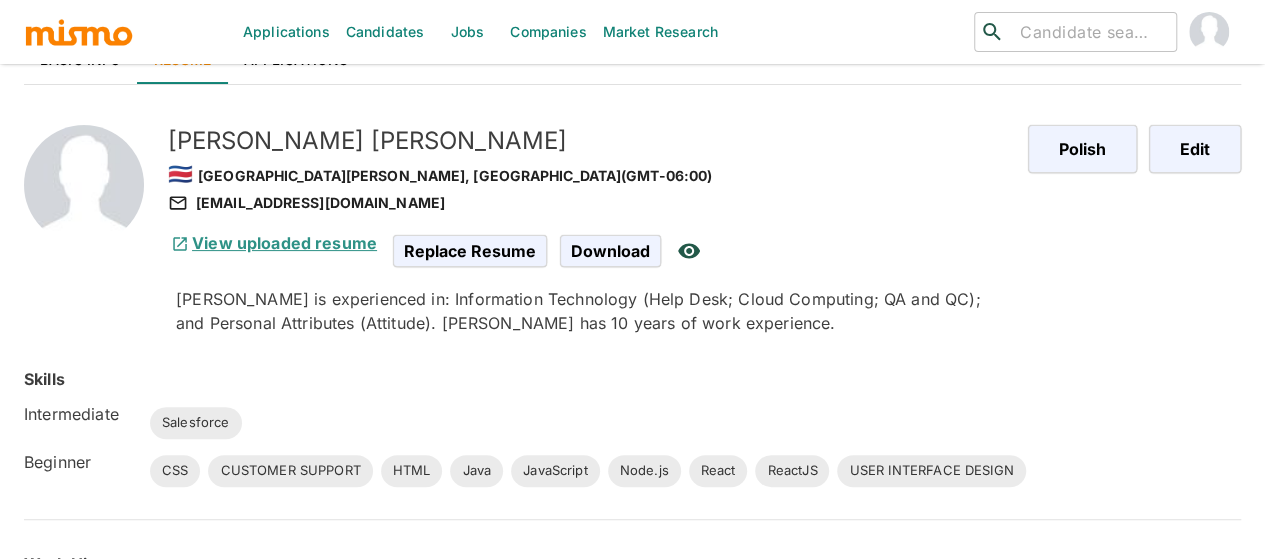 click on "View uploaded resume" at bounding box center (272, 243) 